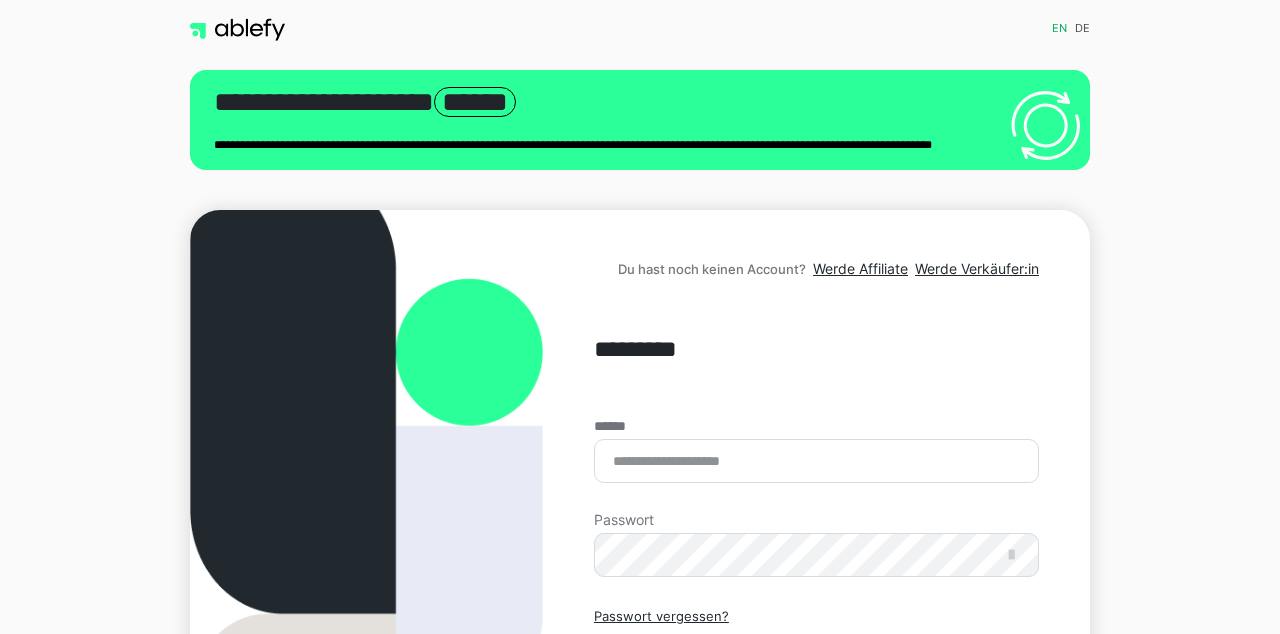 scroll, scrollTop: 0, scrollLeft: 0, axis: both 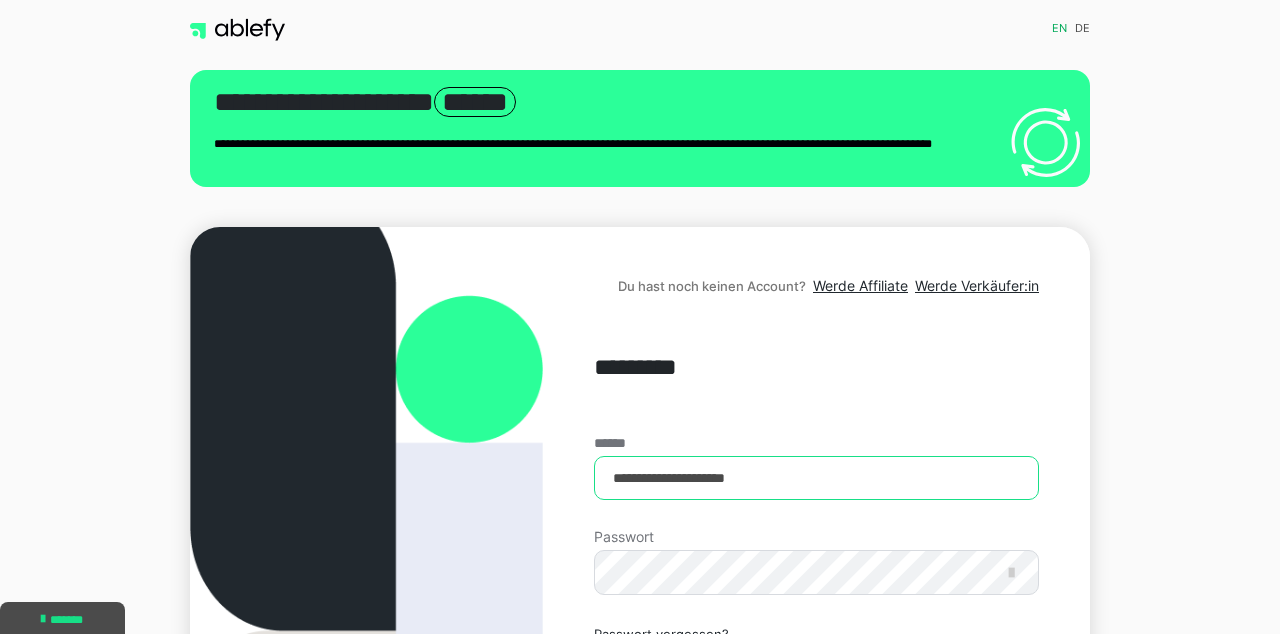 type on "**********" 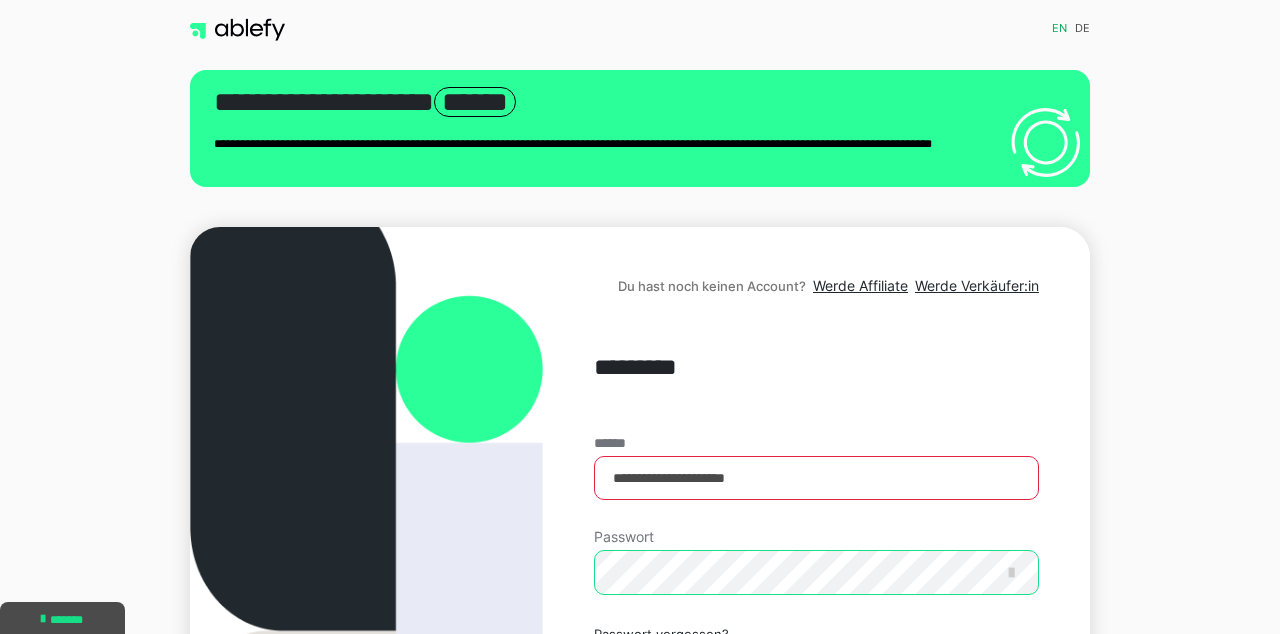 click on "Einloggen" at bounding box center (816, 721) 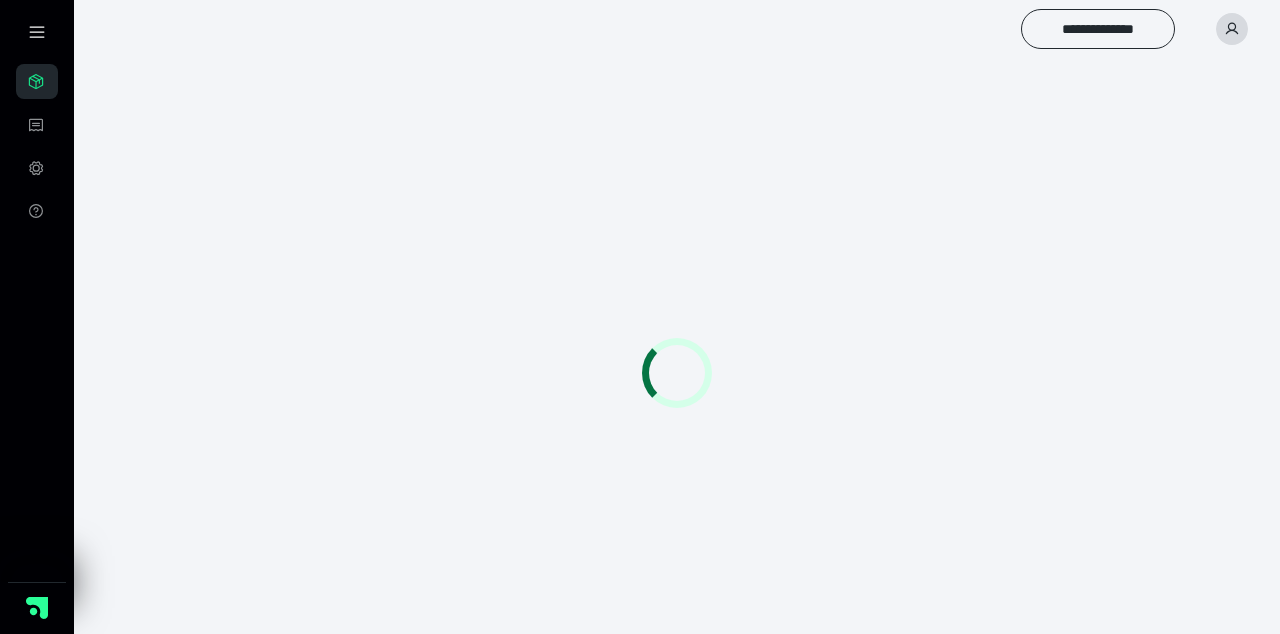 scroll, scrollTop: 0, scrollLeft: 0, axis: both 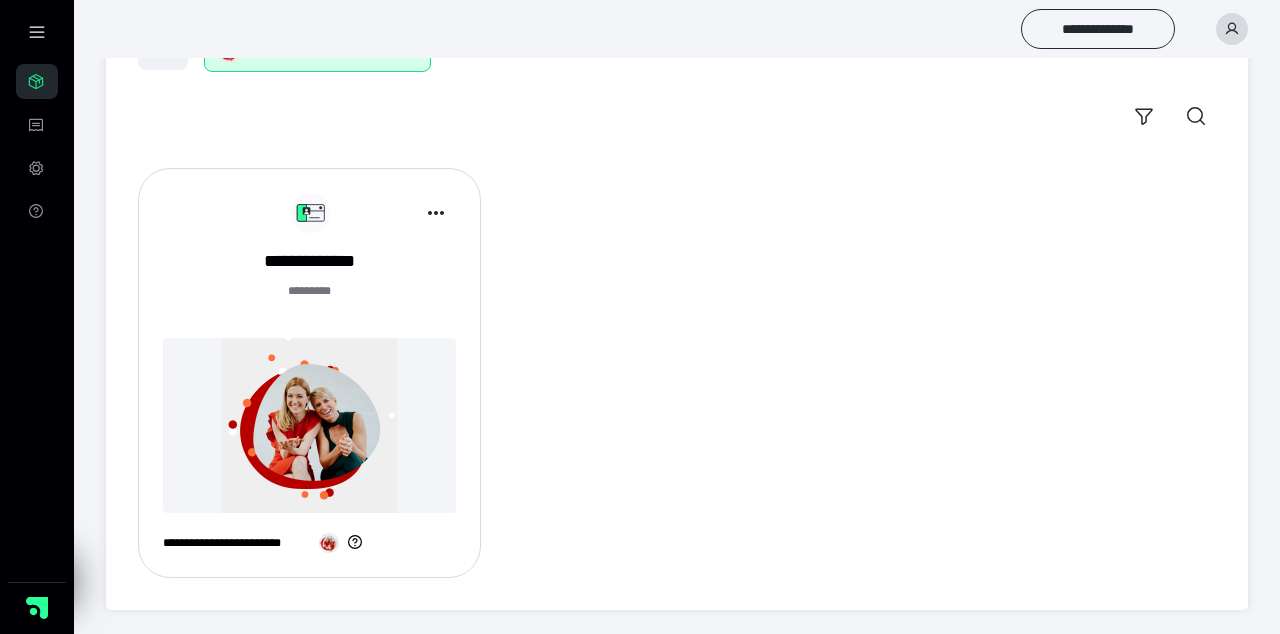 click at bounding box center [309, 425] 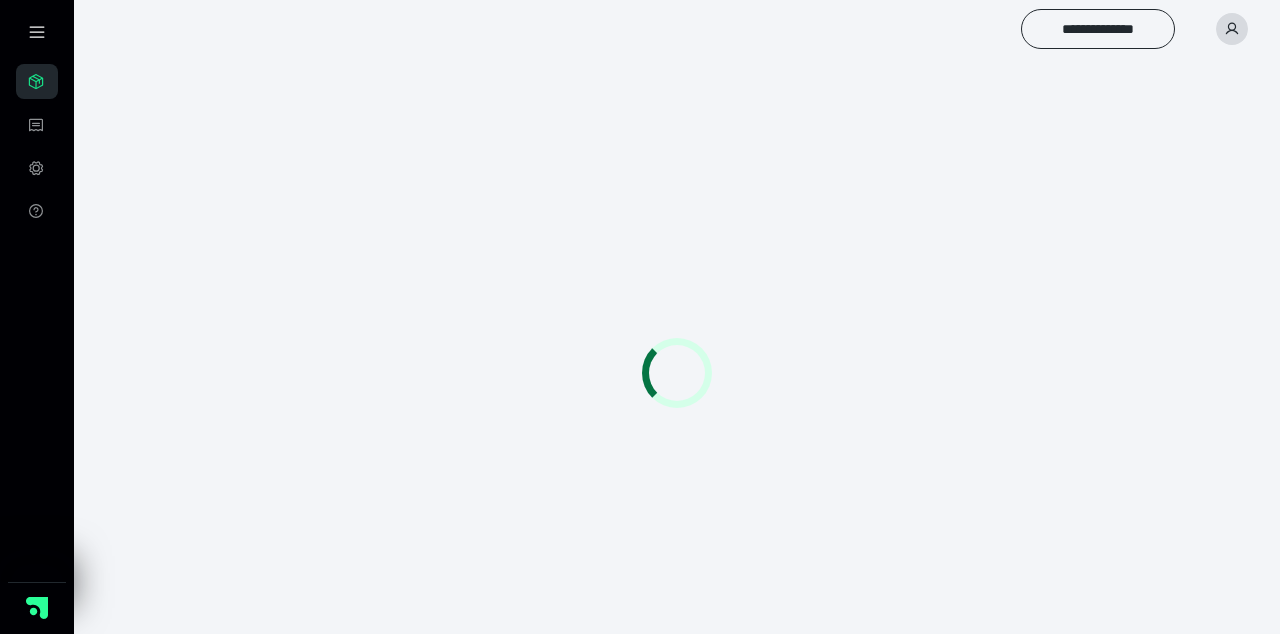 scroll, scrollTop: 0, scrollLeft: 0, axis: both 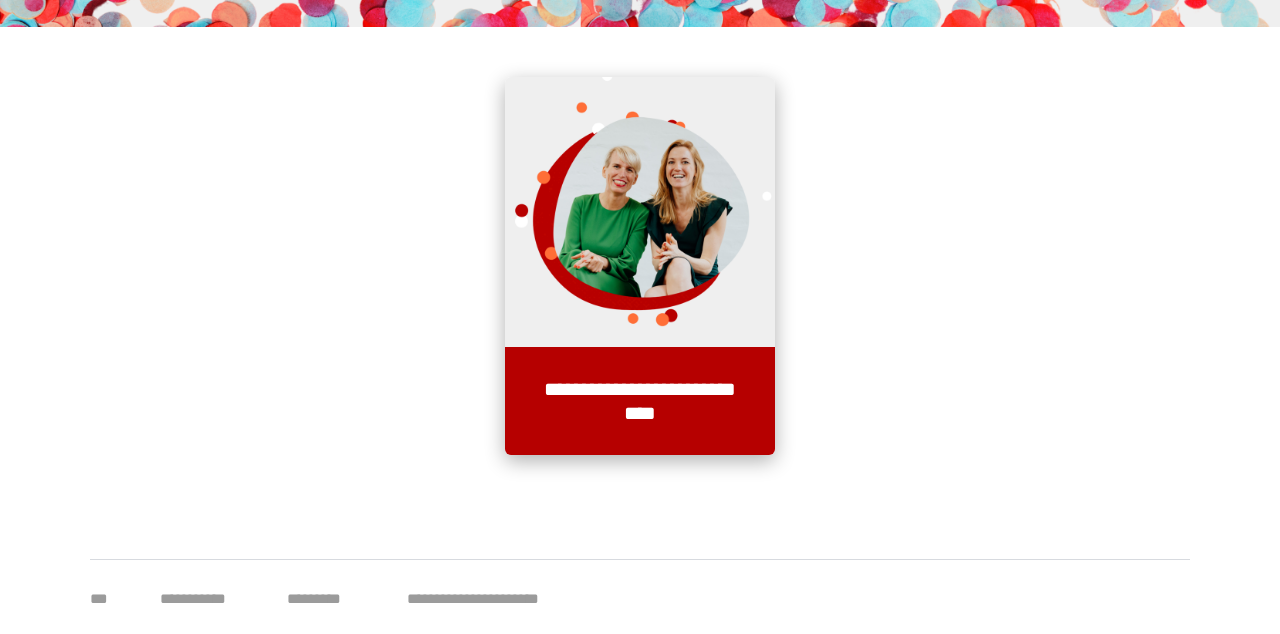 click on "**********" at bounding box center [640, 401] 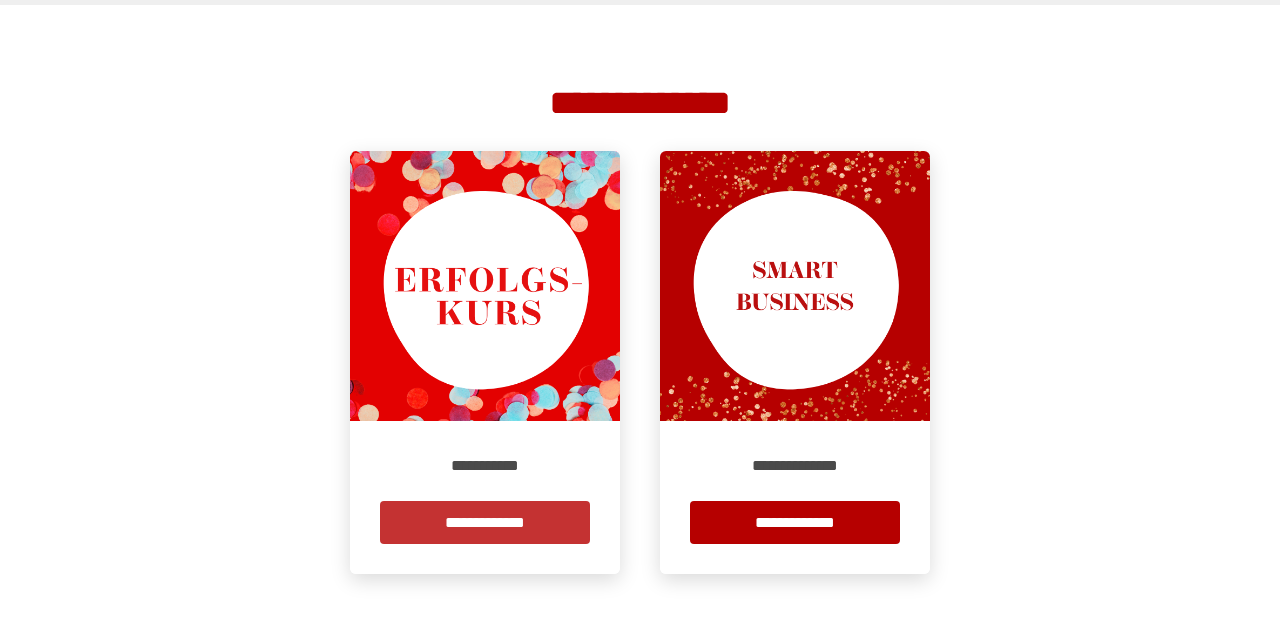 scroll, scrollTop: 366, scrollLeft: 0, axis: vertical 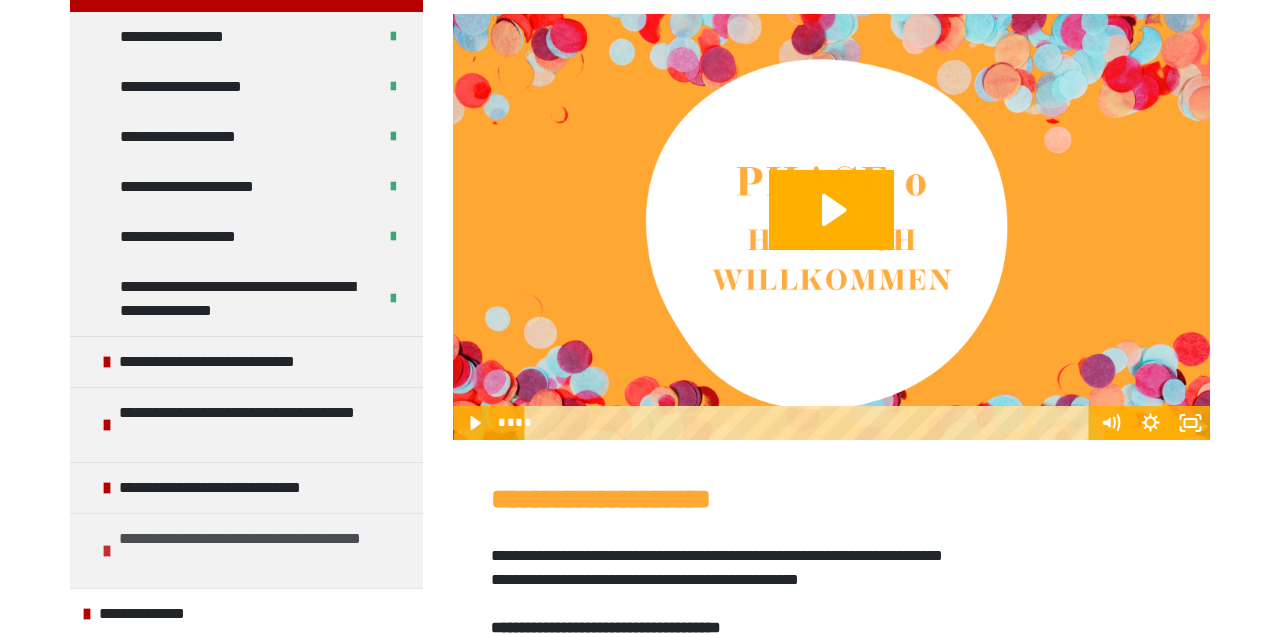 click on "**********" at bounding box center [266, 551] 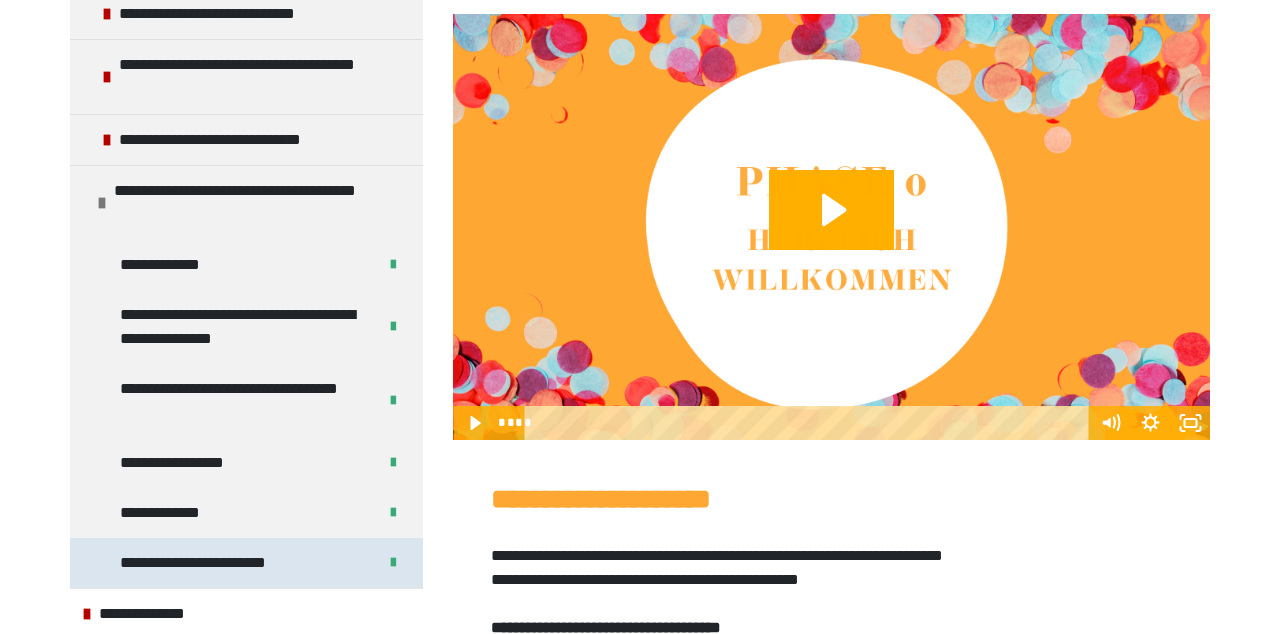 scroll, scrollTop: 597, scrollLeft: 0, axis: vertical 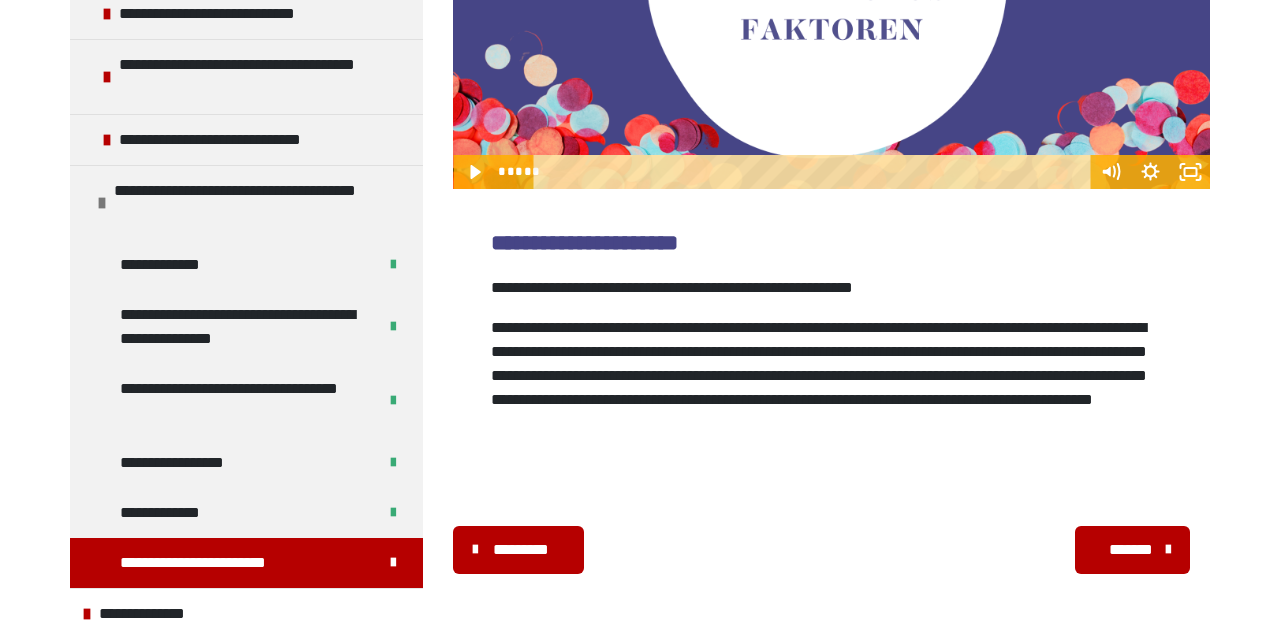 click on "*******" at bounding box center (1130, 550) 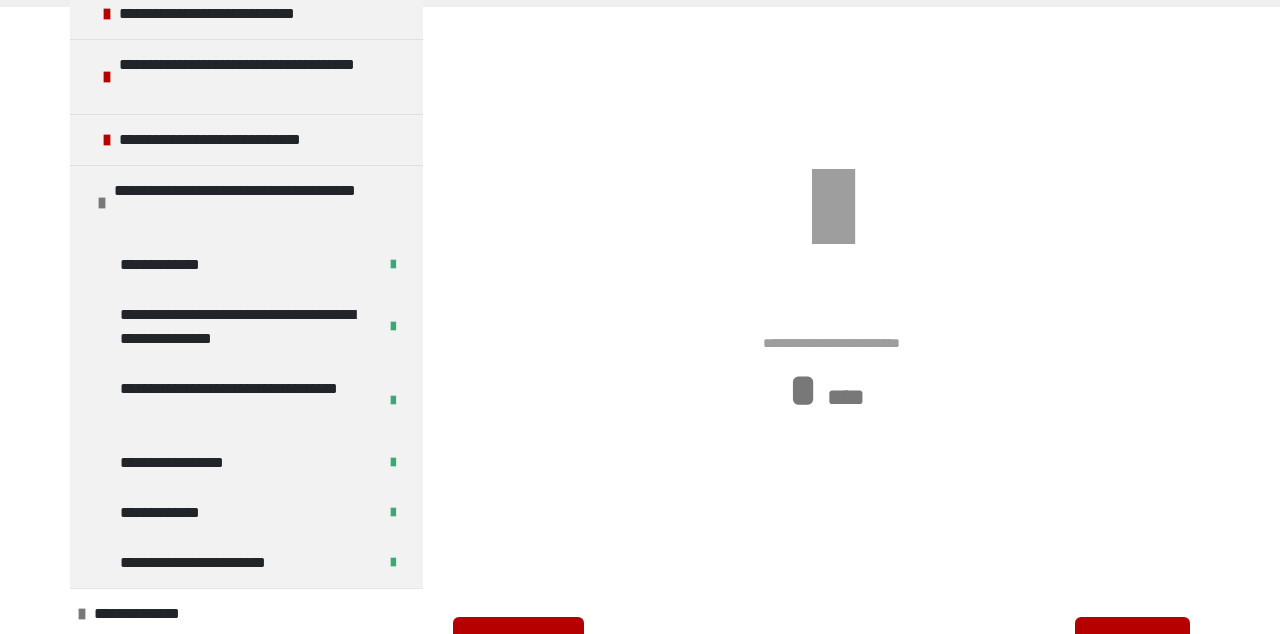scroll, scrollTop: 278, scrollLeft: 0, axis: vertical 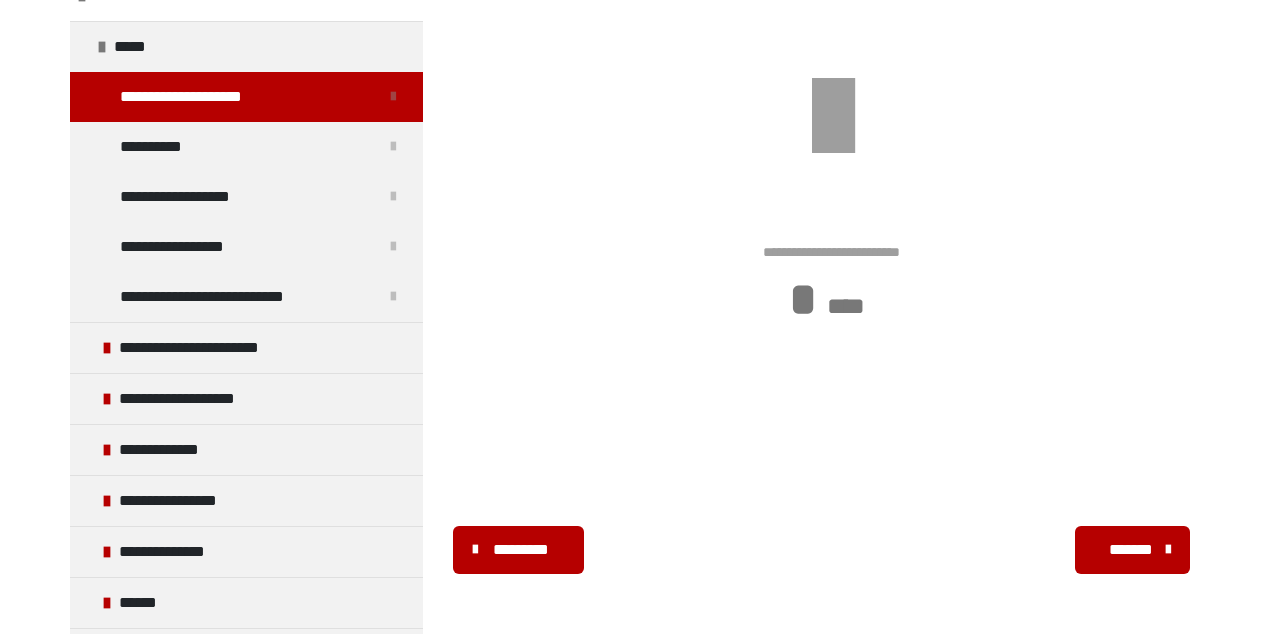 click on "*******" at bounding box center (1130, 550) 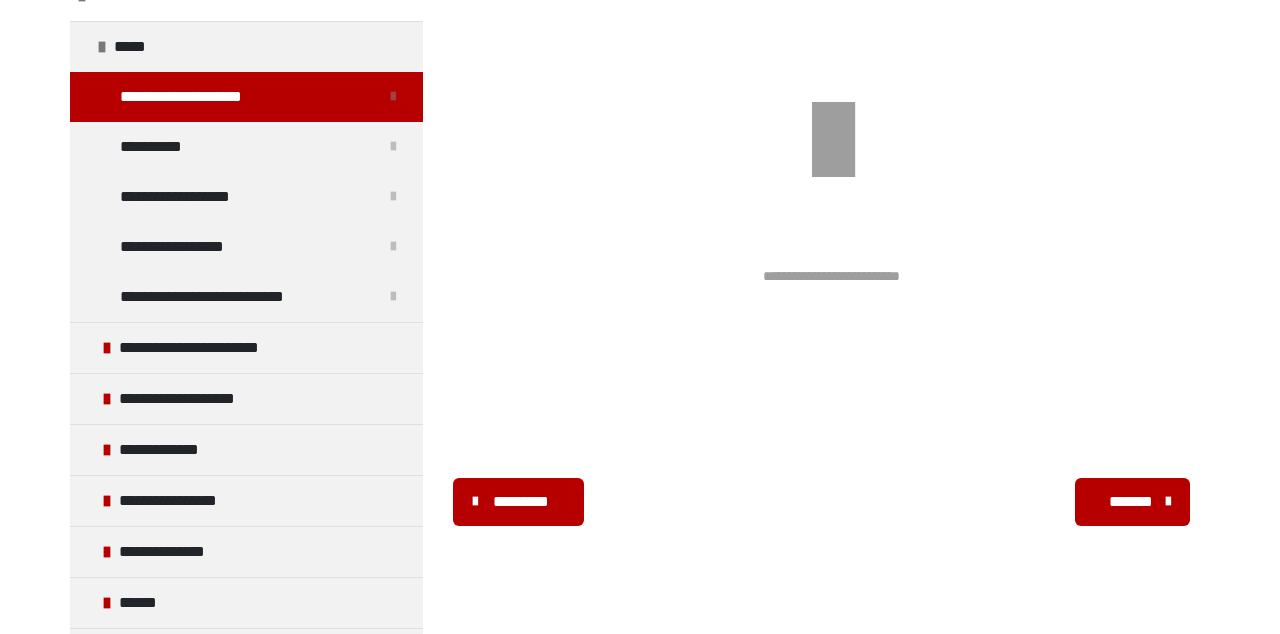 scroll, scrollTop: 431, scrollLeft: 0, axis: vertical 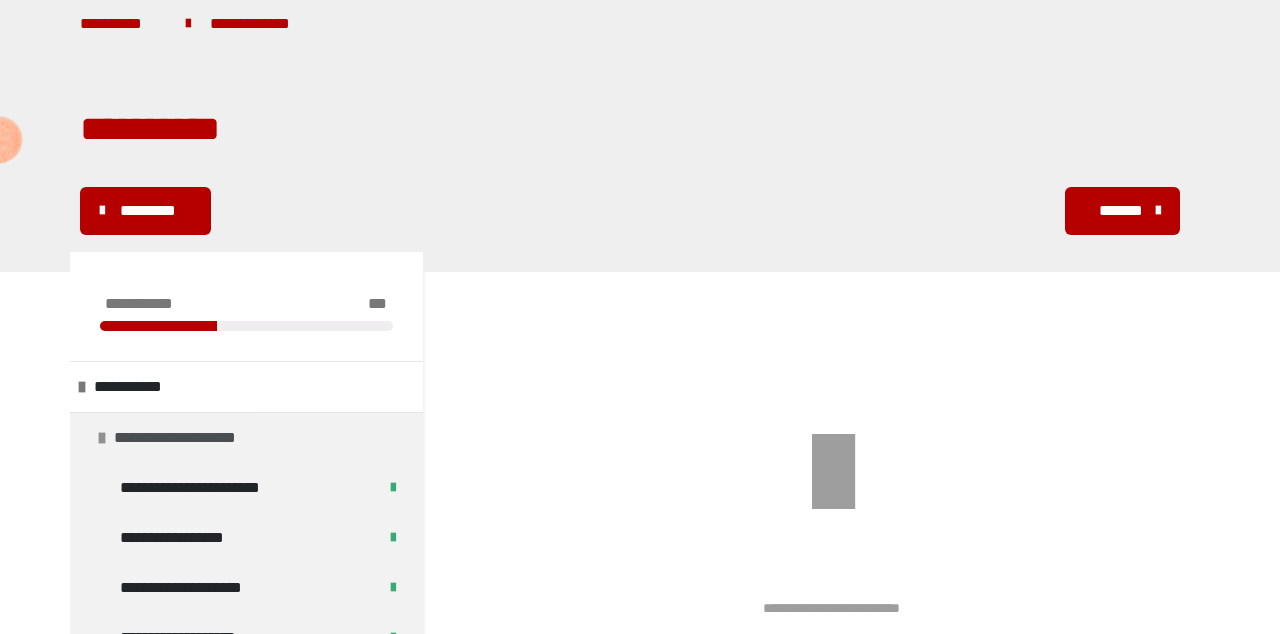 click on "**********" at bounding box center [191, 438] 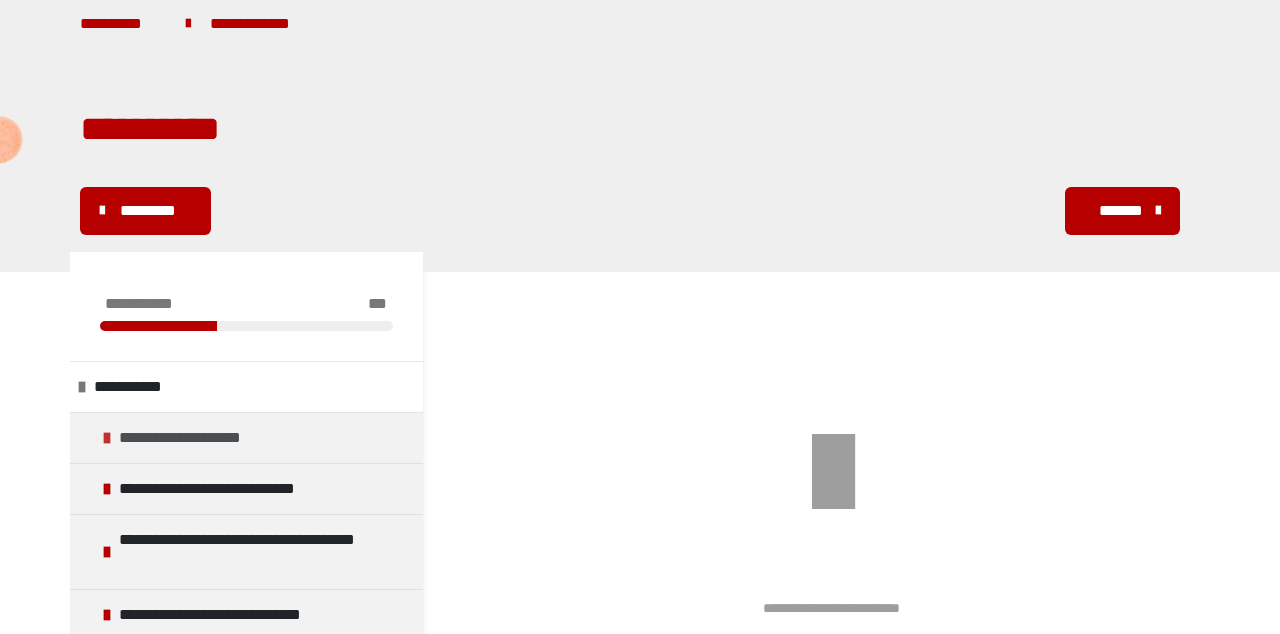 click on "**********" at bounding box center [196, 438] 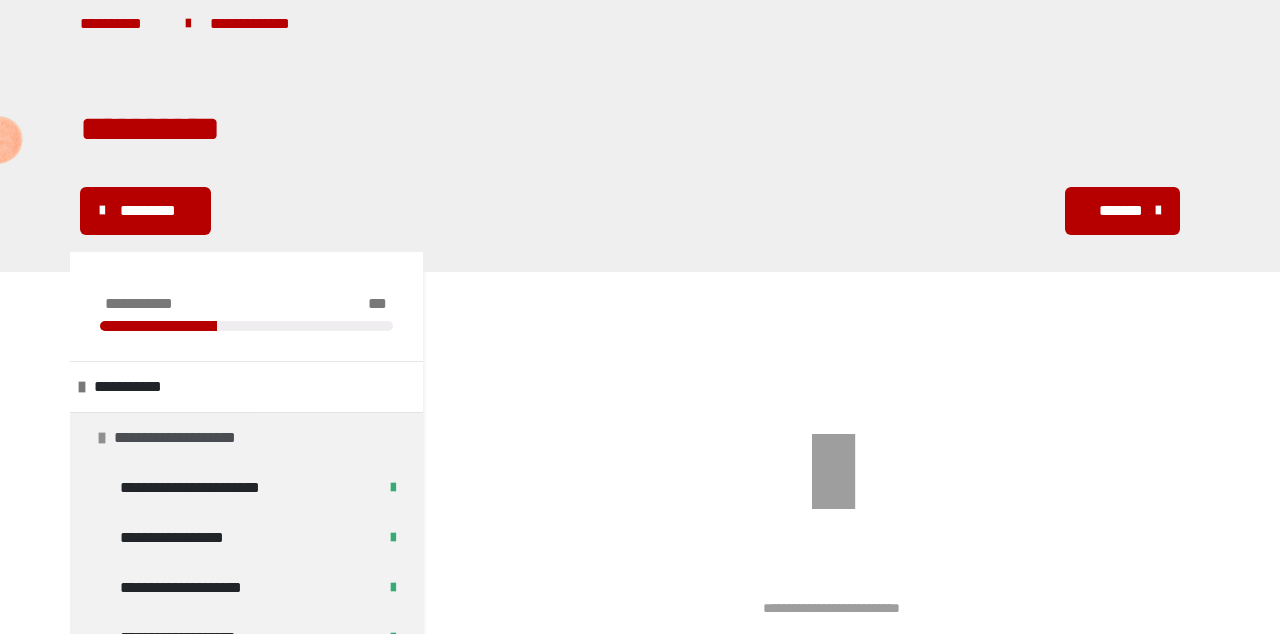 click on "**********" at bounding box center [191, 438] 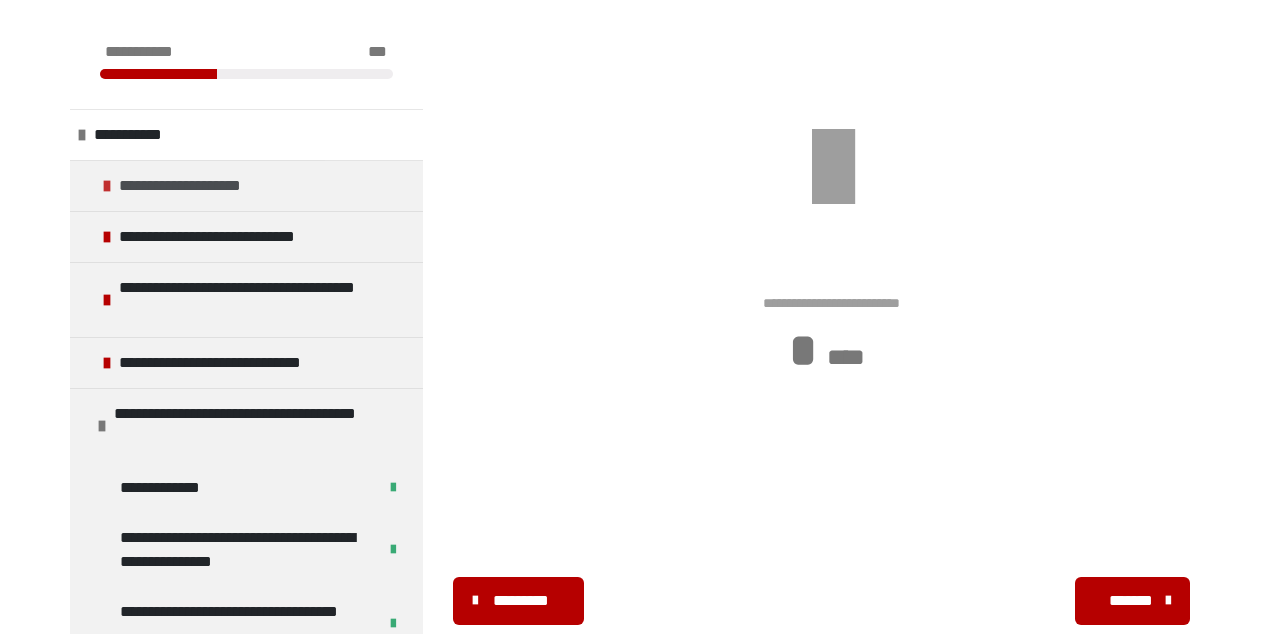 scroll, scrollTop: 451, scrollLeft: 0, axis: vertical 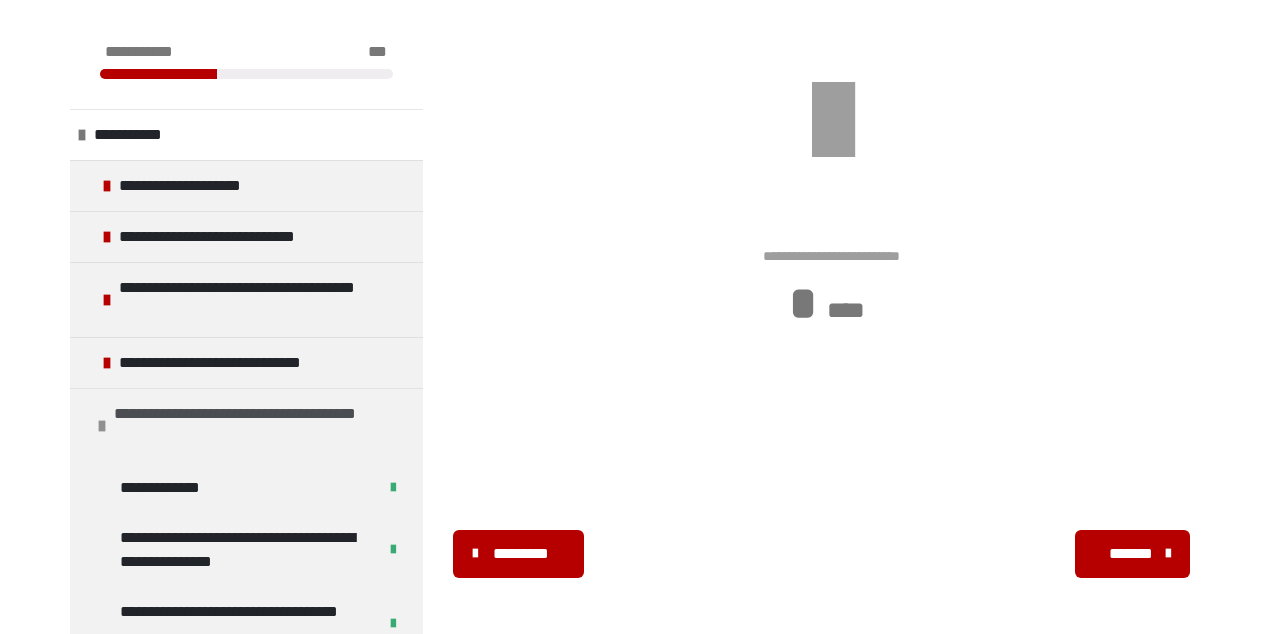 click on "**********" at bounding box center (261, 426) 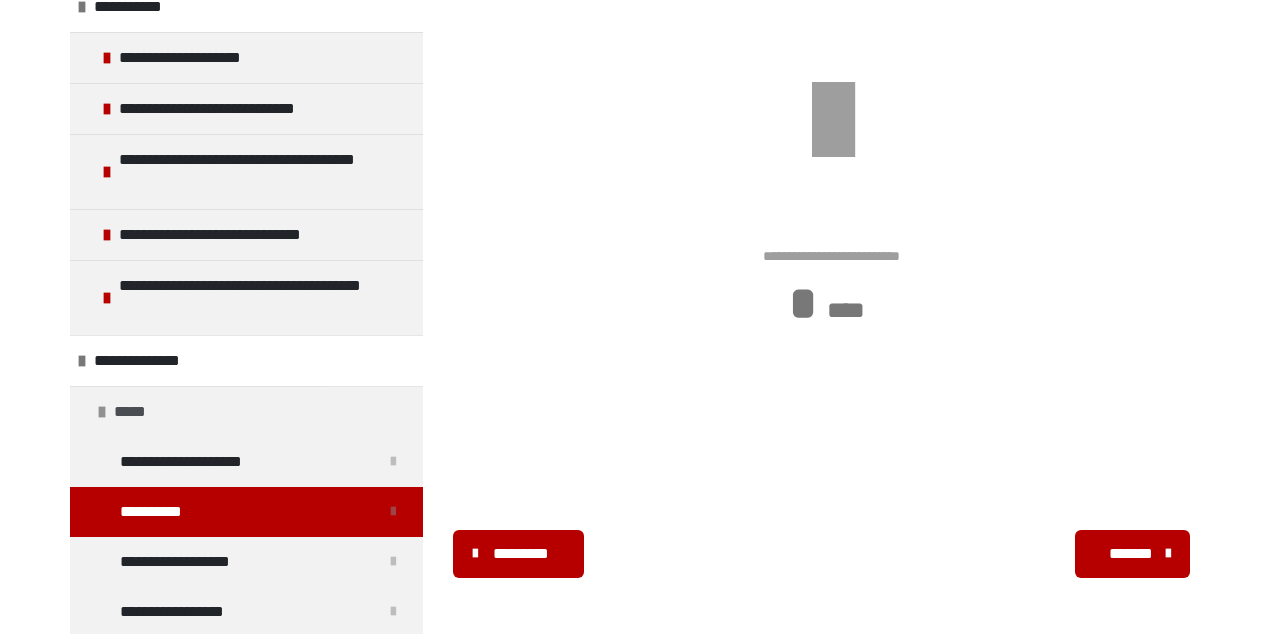 scroll, scrollTop: 148, scrollLeft: 0, axis: vertical 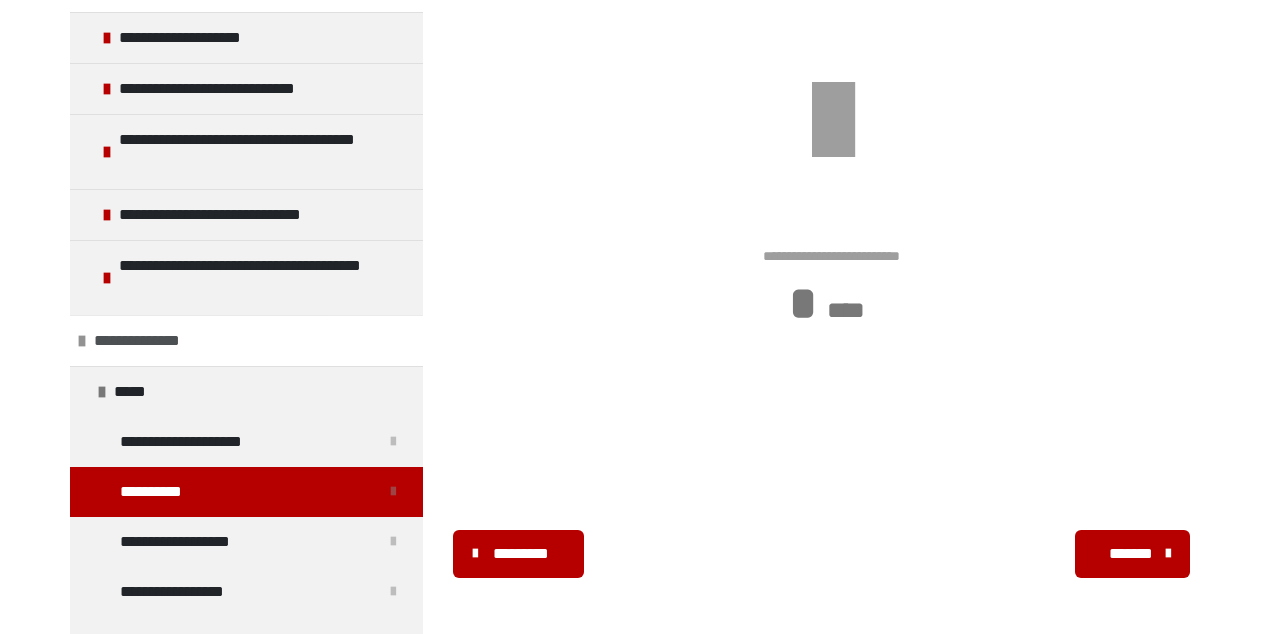 click on "**********" at bounding box center (151, 341) 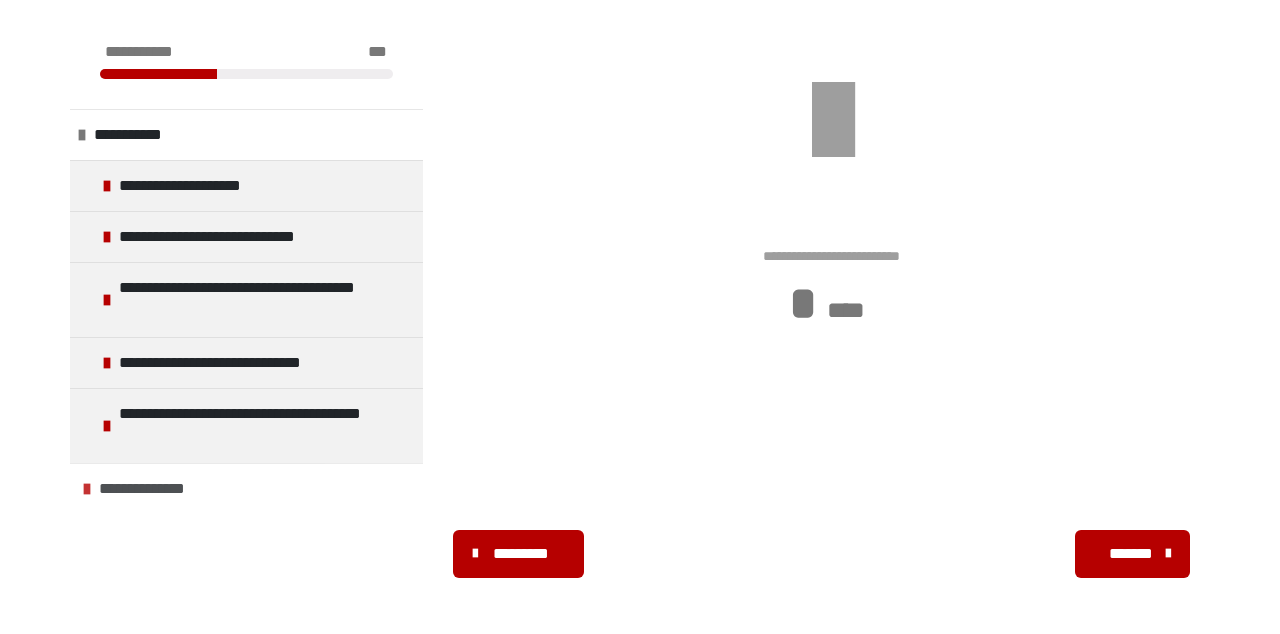 scroll, scrollTop: 0, scrollLeft: 0, axis: both 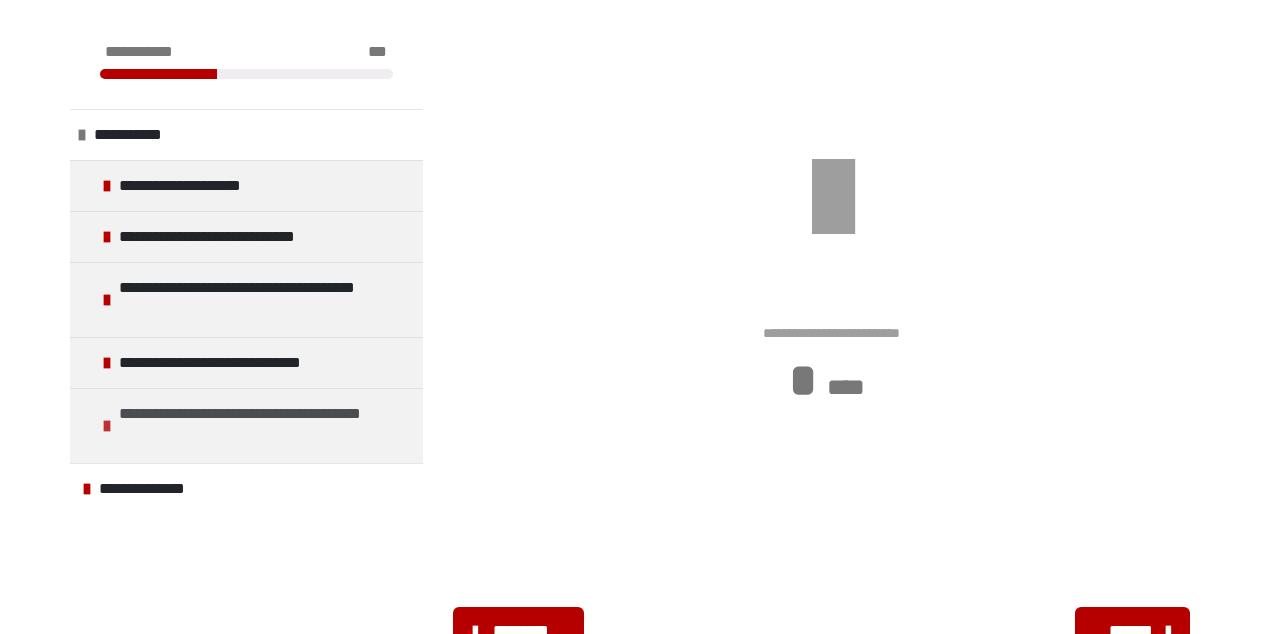 click on "**********" at bounding box center [266, 426] 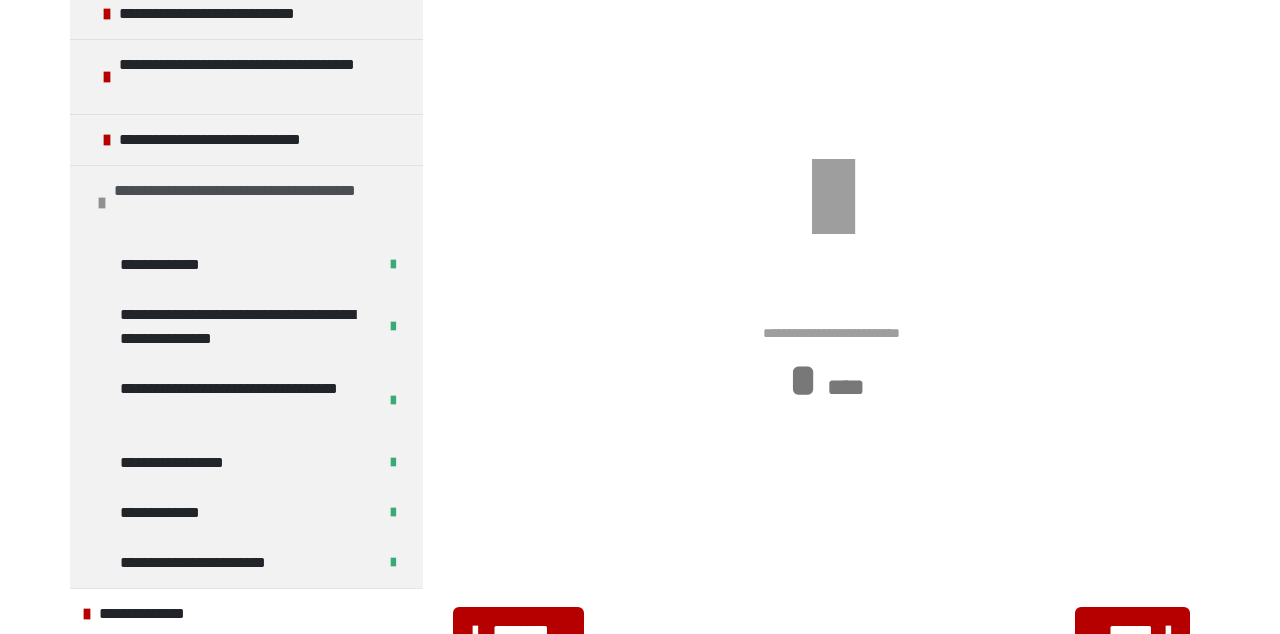 scroll, scrollTop: 223, scrollLeft: 0, axis: vertical 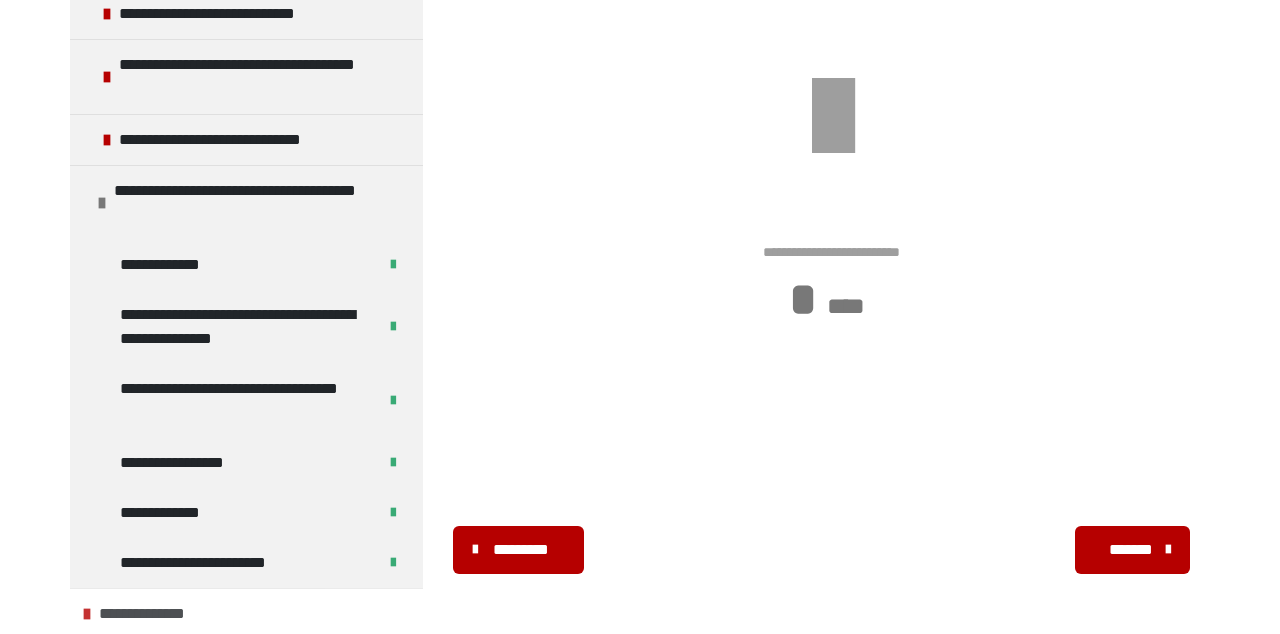 click on "**********" at bounding box center [156, 614] 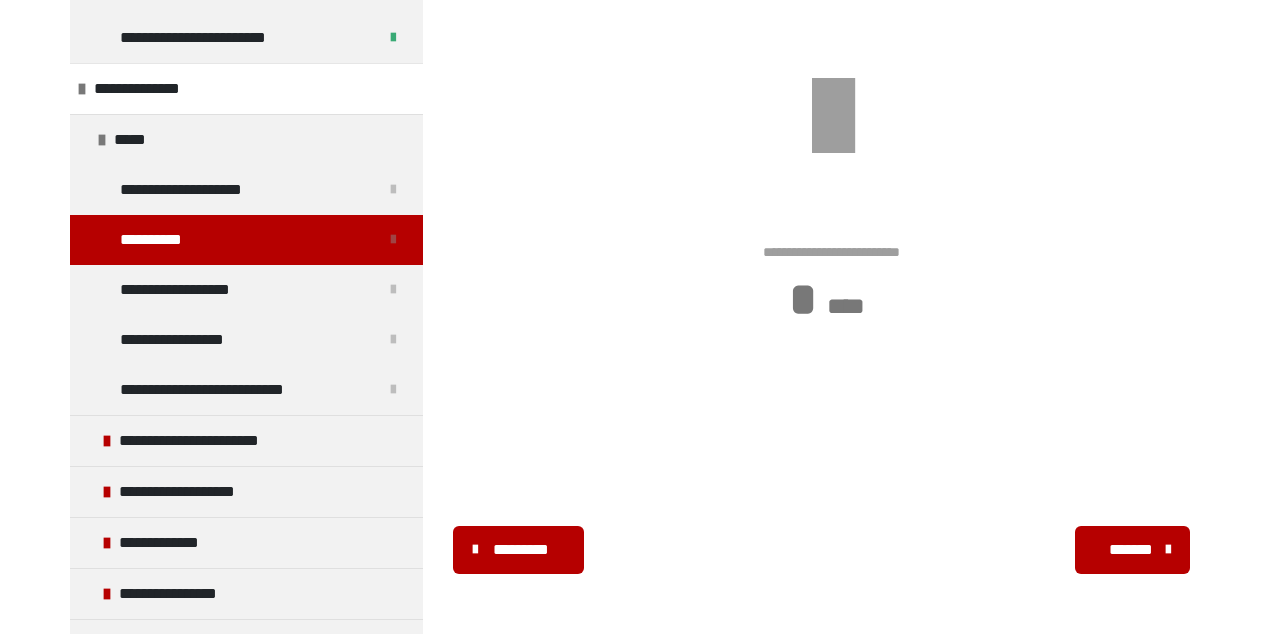 scroll, scrollTop: 750, scrollLeft: 0, axis: vertical 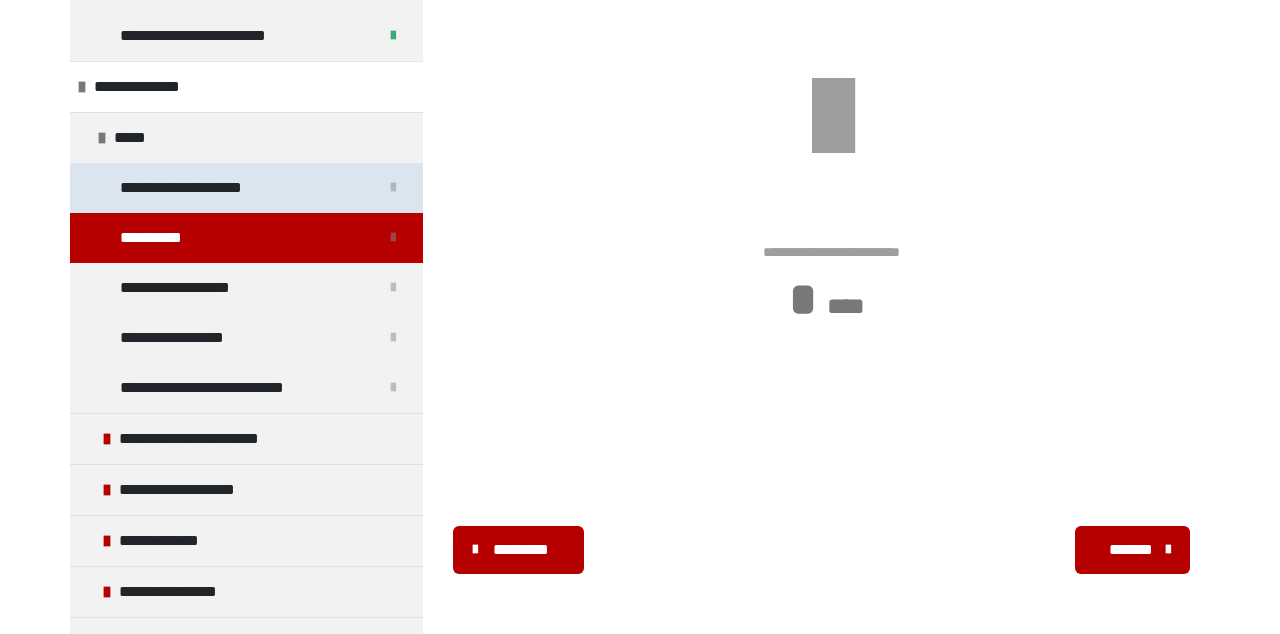 click on "**********" at bounding box center [207, 188] 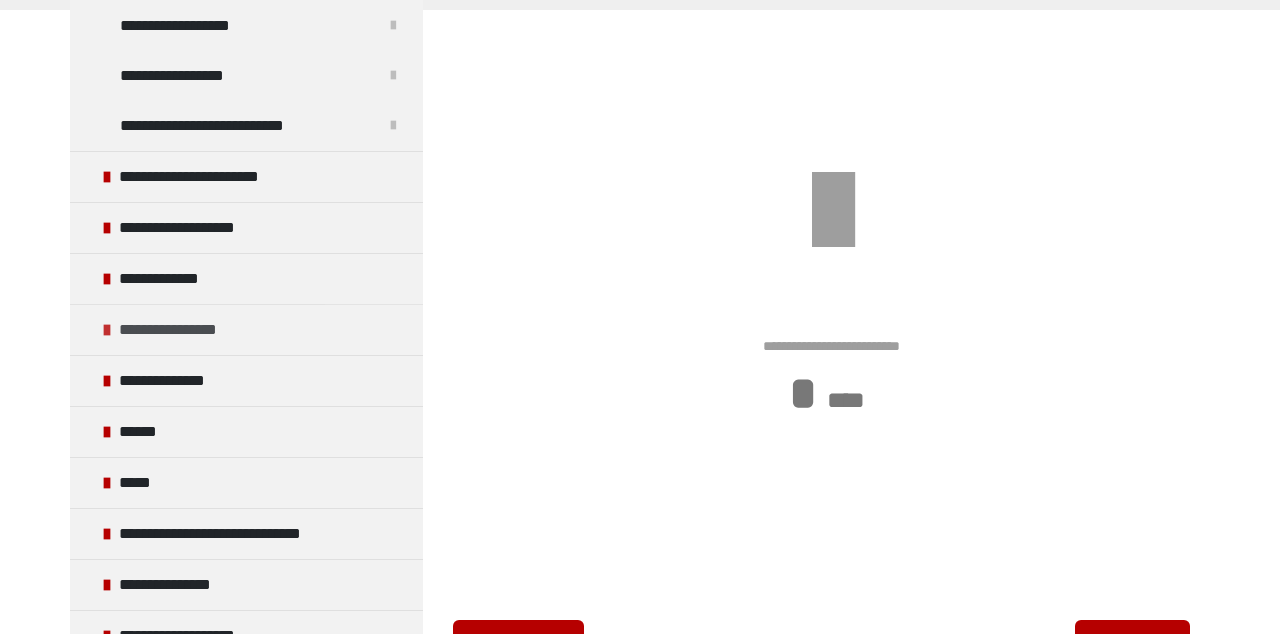 scroll, scrollTop: 1018, scrollLeft: 0, axis: vertical 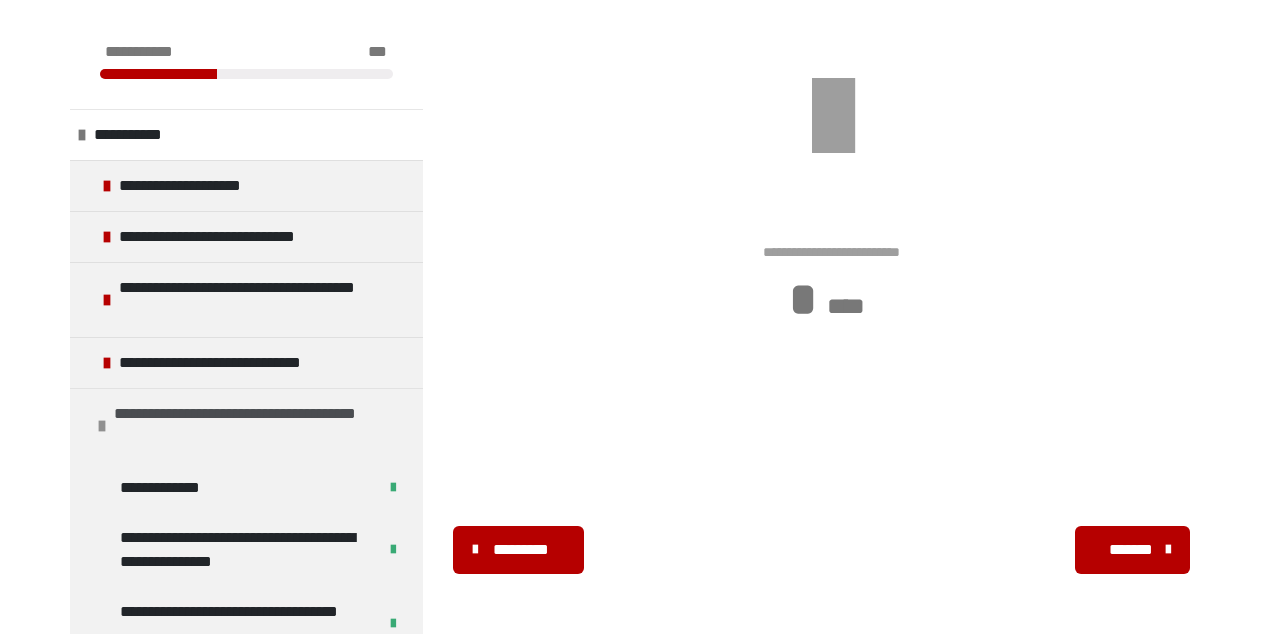 click on "**********" at bounding box center (261, 426) 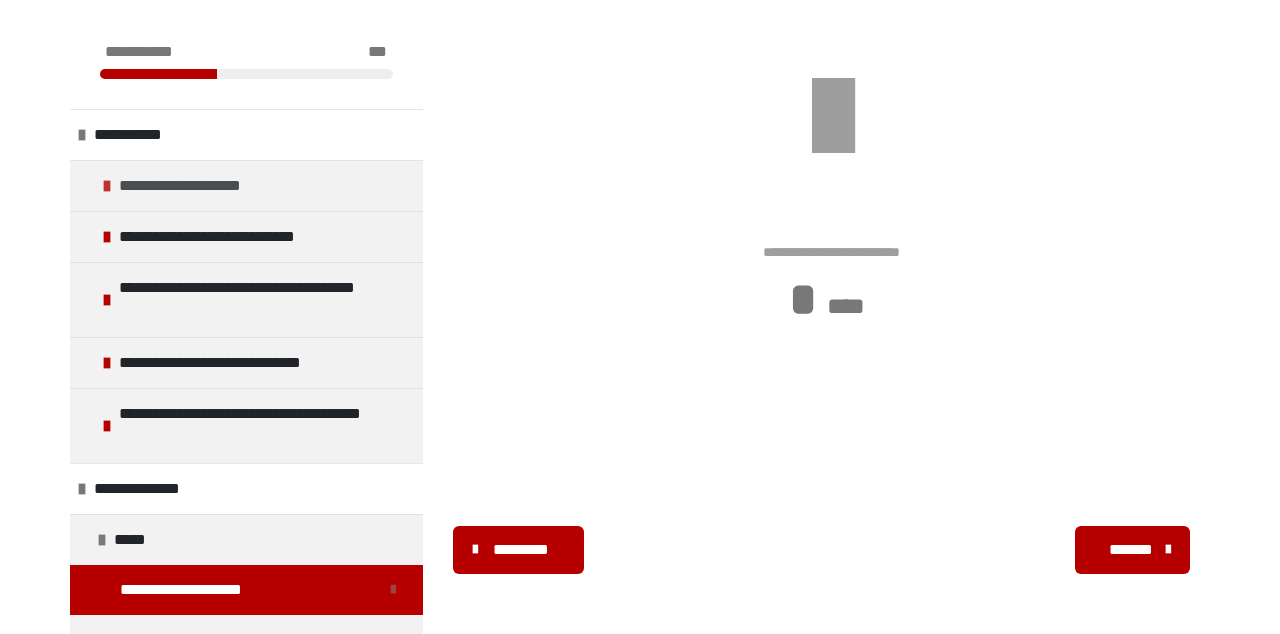 click on "**********" at bounding box center [196, 186] 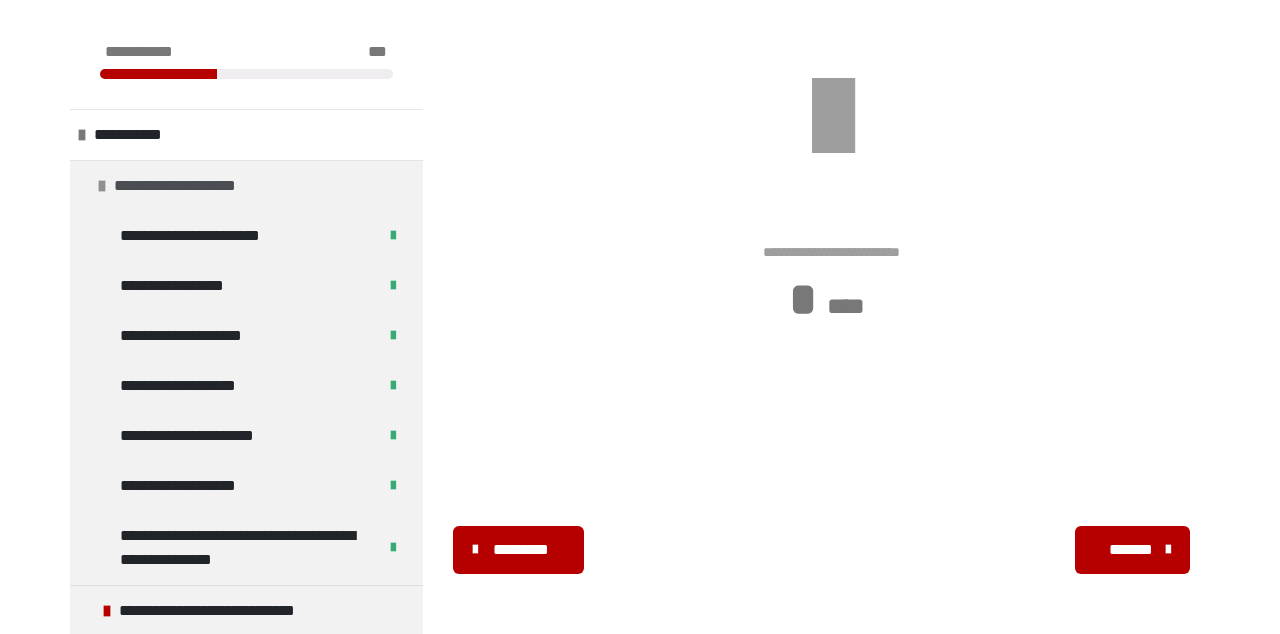click on "**********" at bounding box center [191, 186] 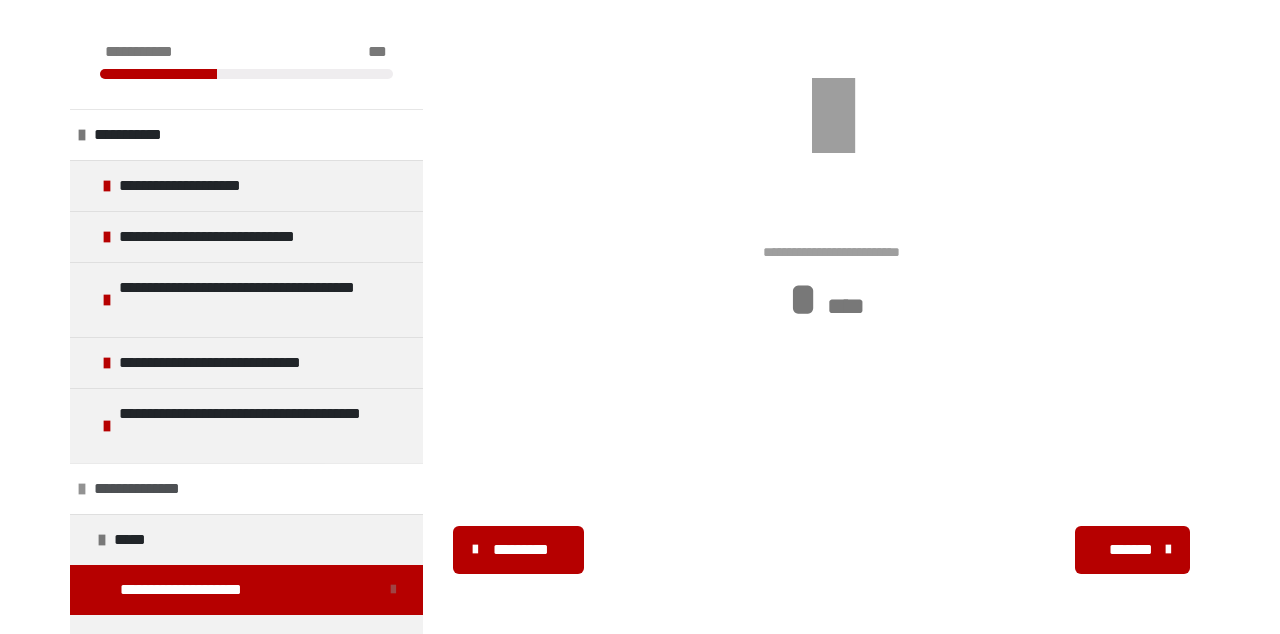 click on "**********" at bounding box center [151, 489] 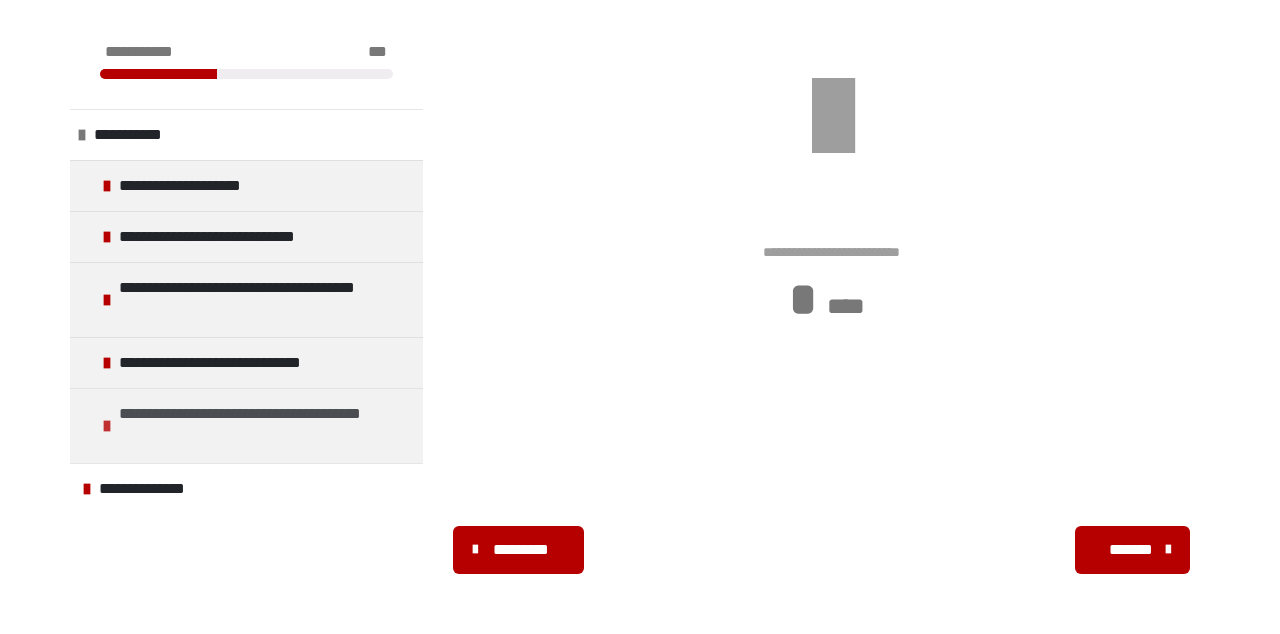 click on "**********" at bounding box center (266, 426) 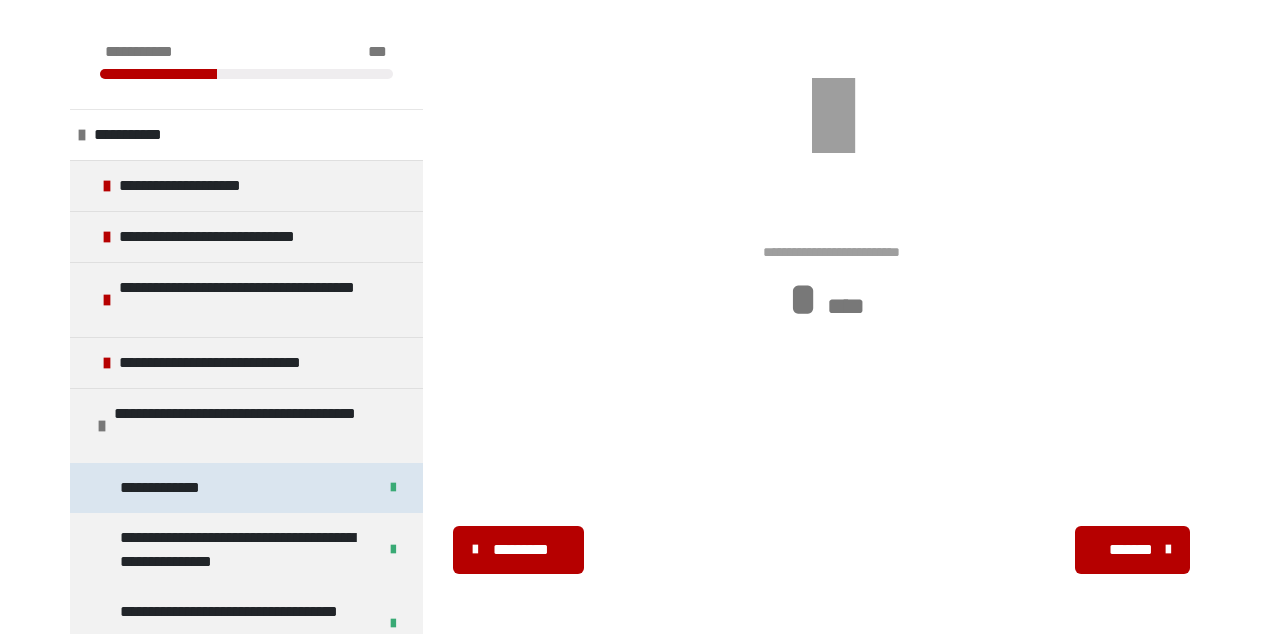 click on "**********" at bounding box center [170, 488] 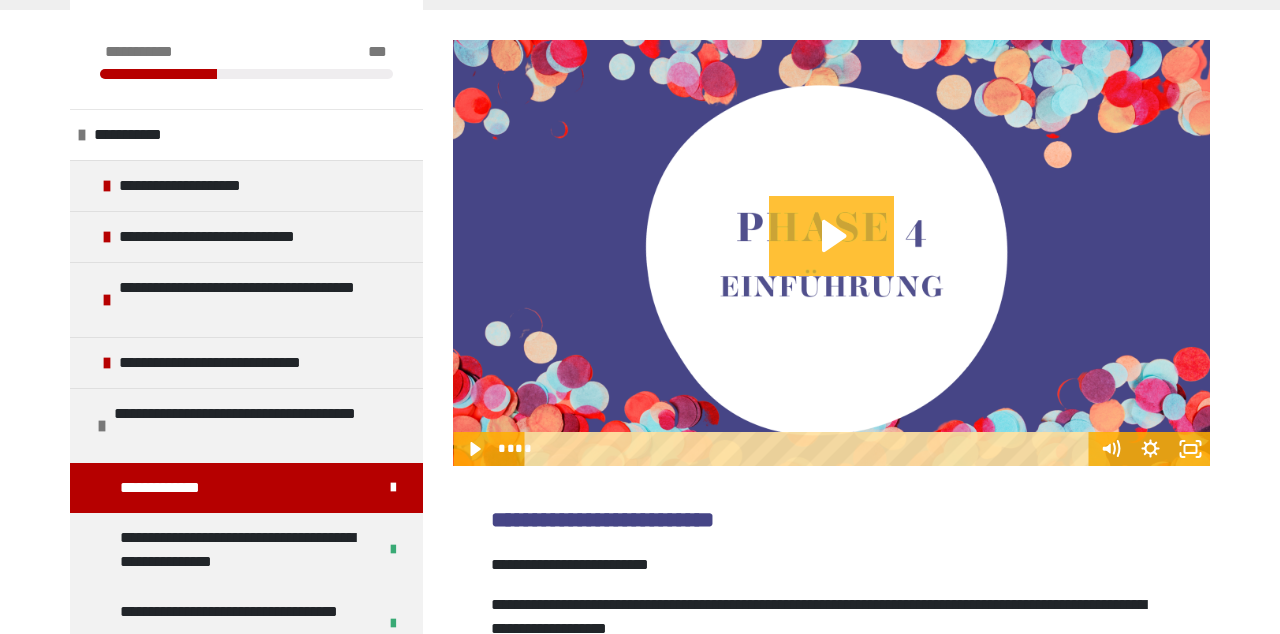 click 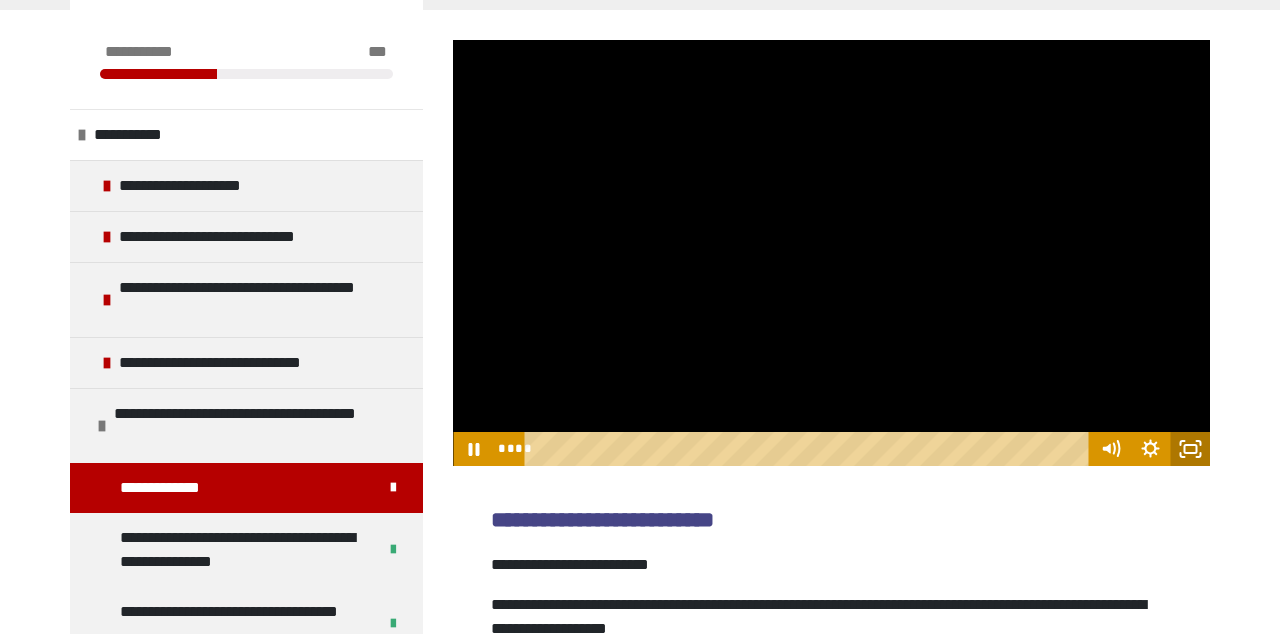 click 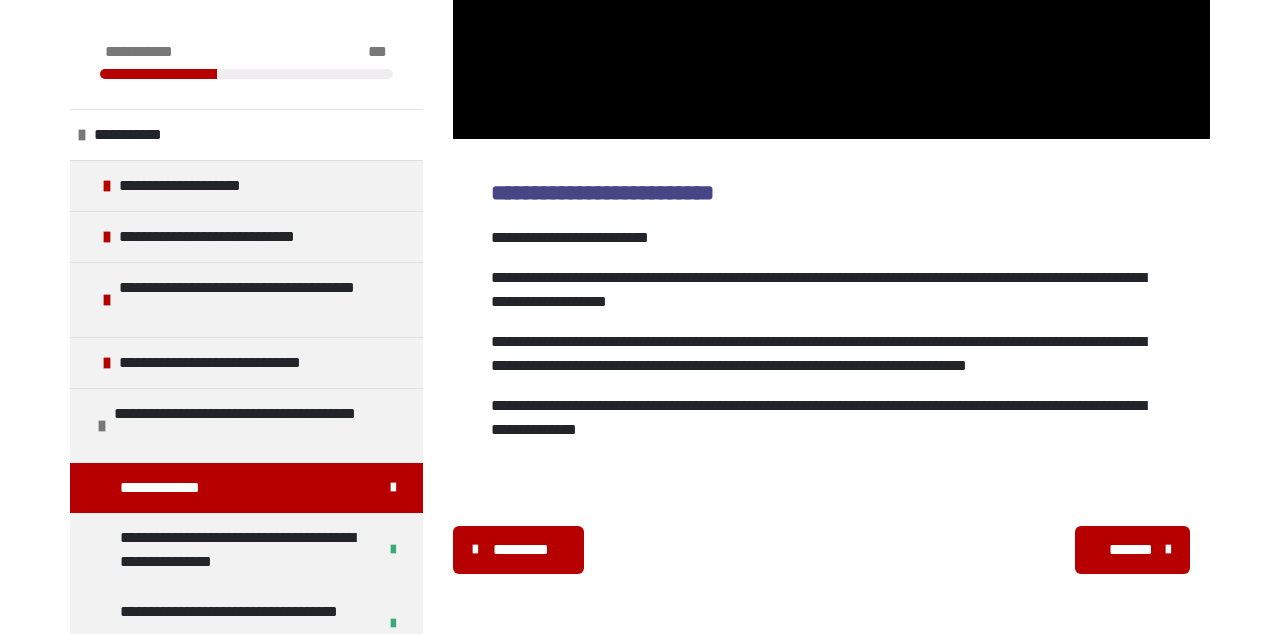 scroll, scrollTop: 720, scrollLeft: 0, axis: vertical 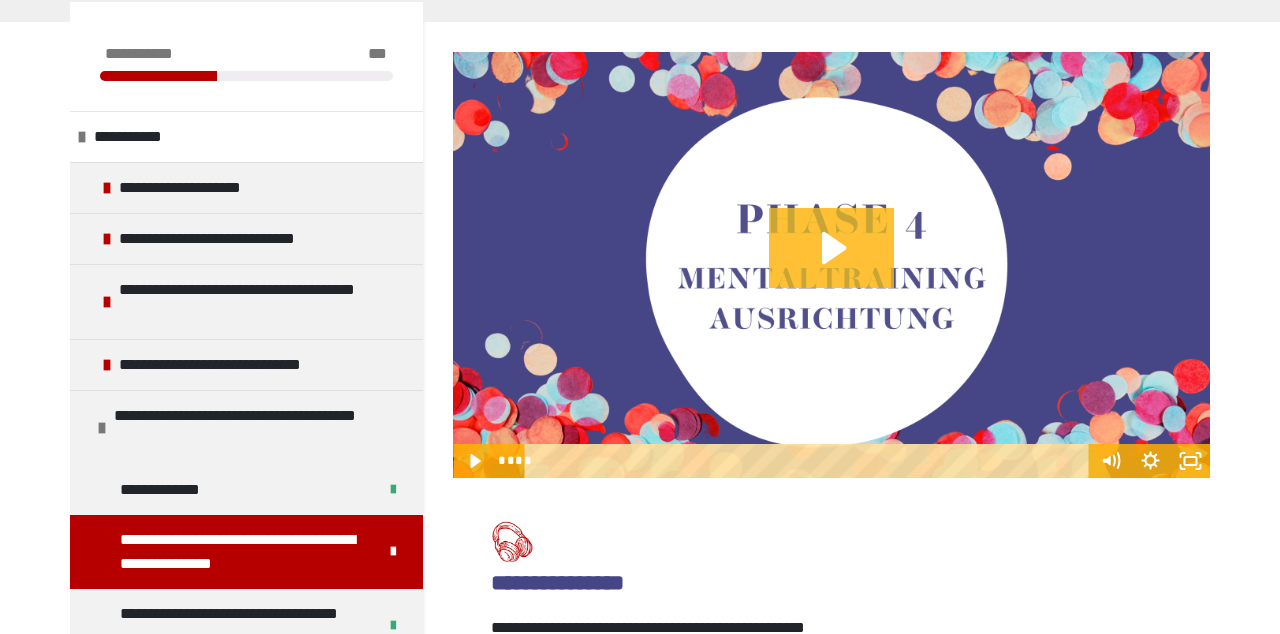 click 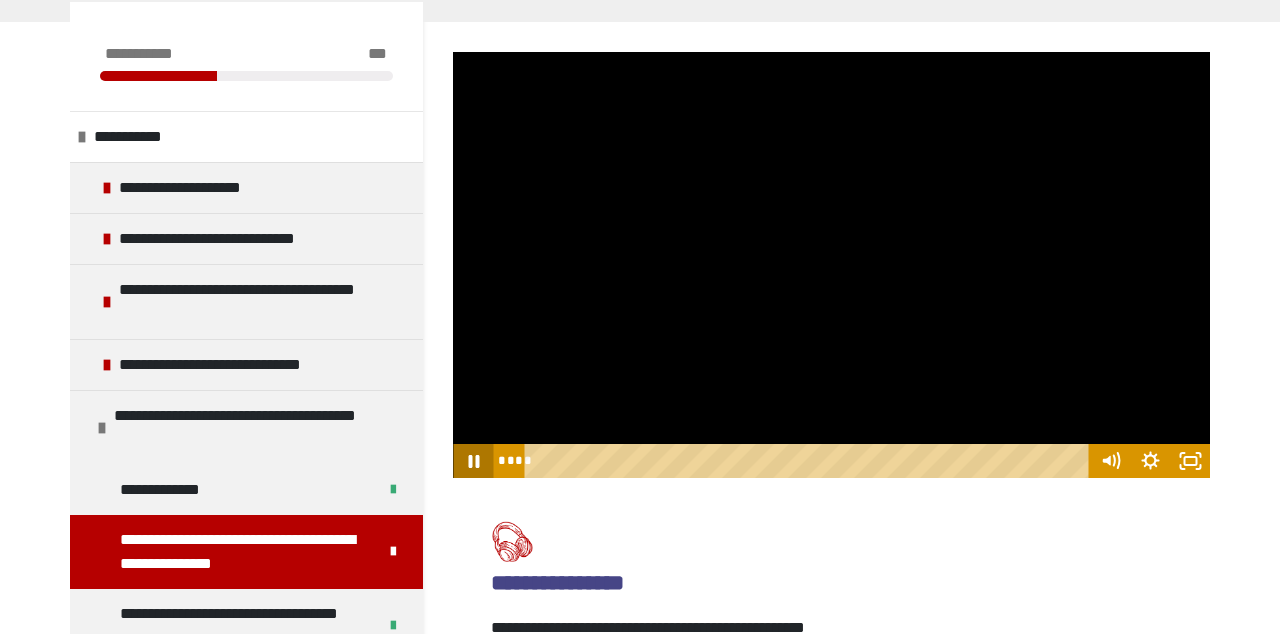 click 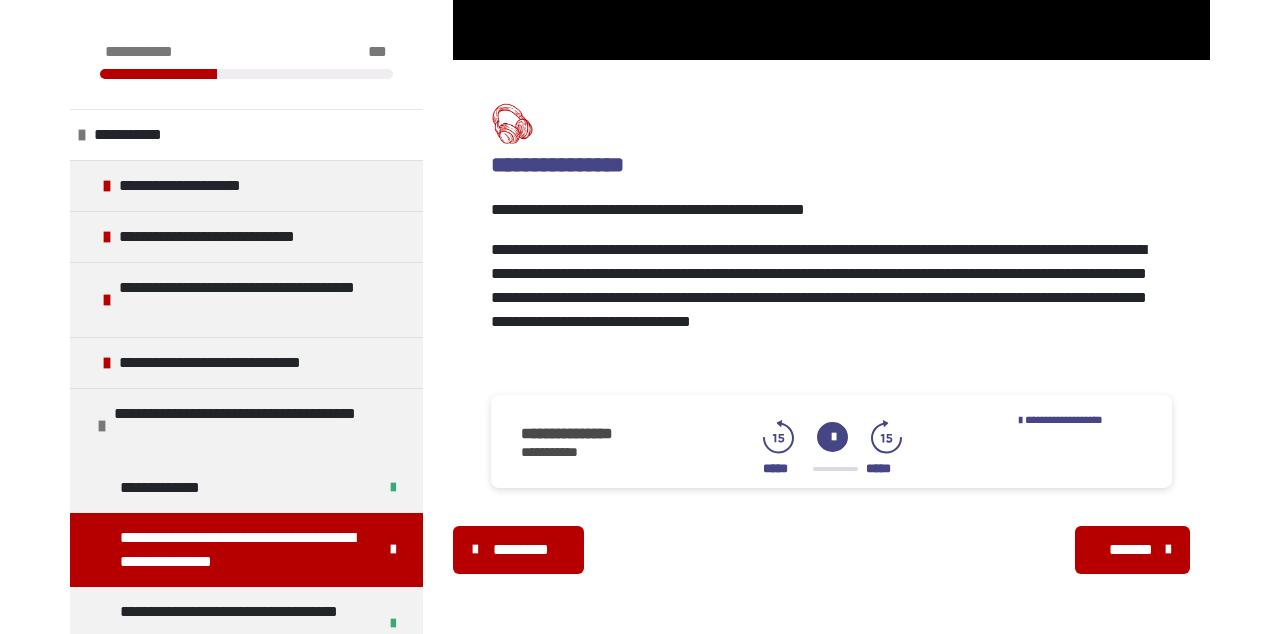click on "*******" at bounding box center [1130, 550] 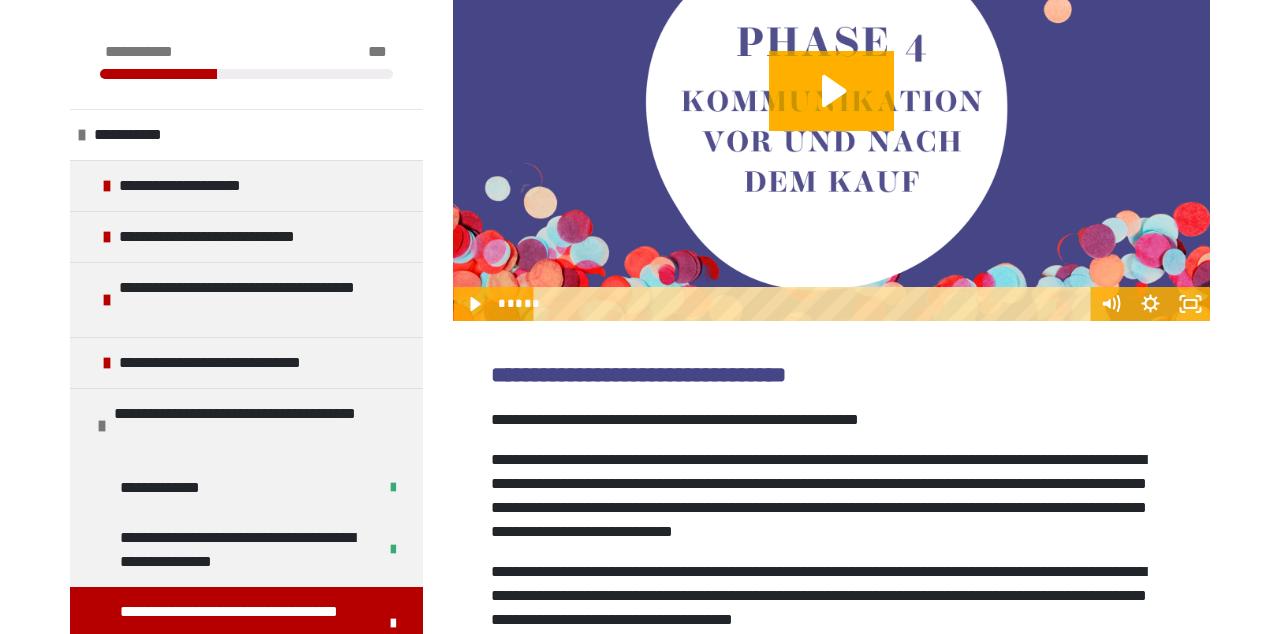 scroll, scrollTop: 505, scrollLeft: 0, axis: vertical 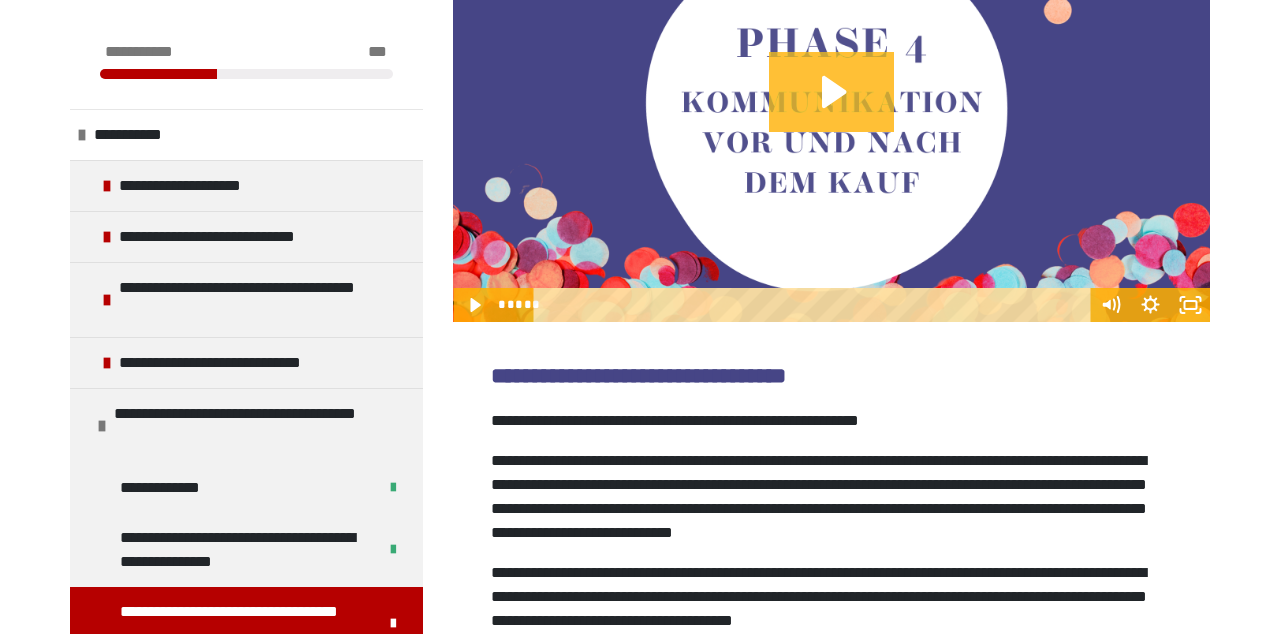click 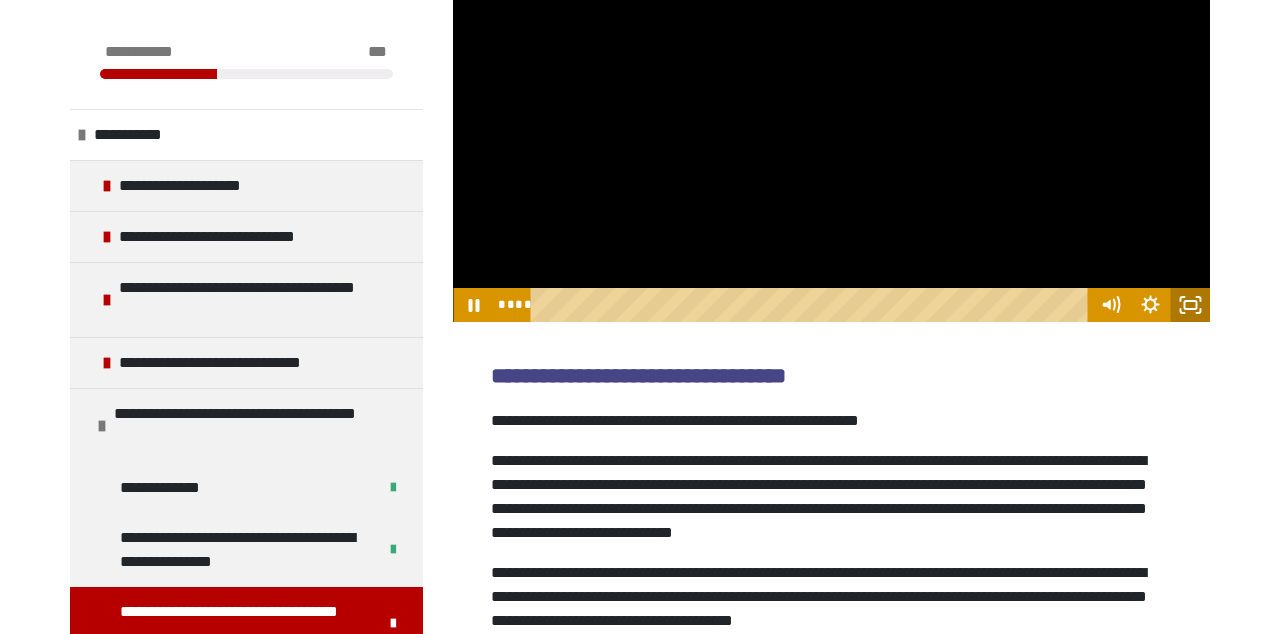 click 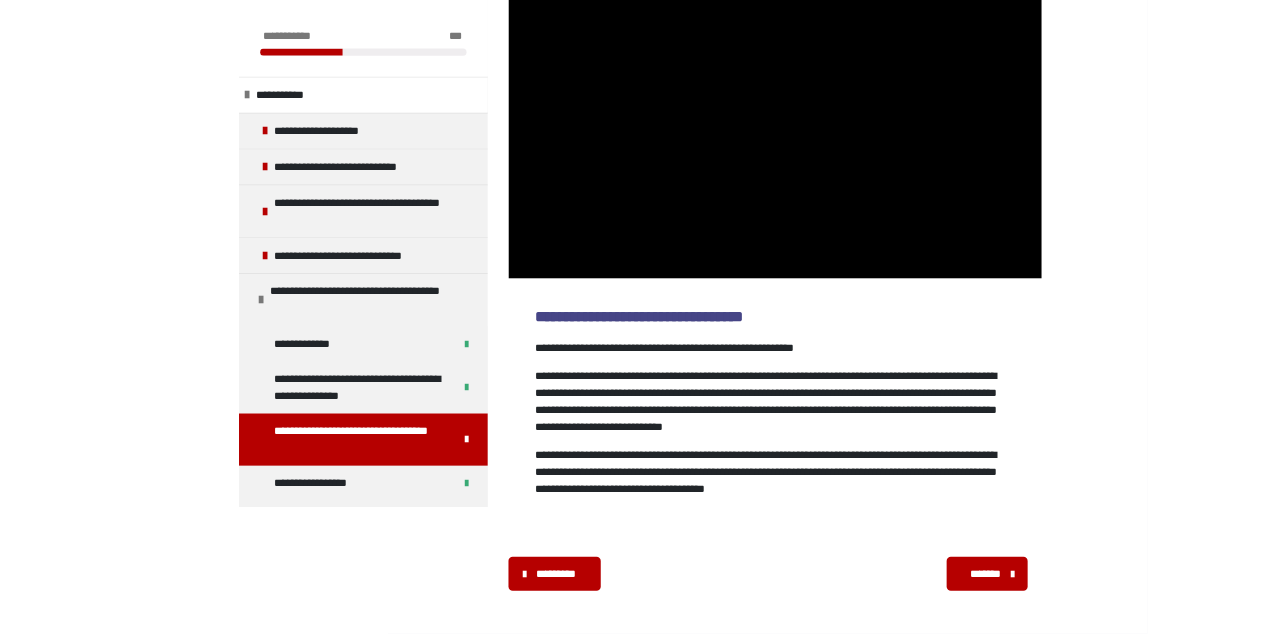 scroll, scrollTop: 505, scrollLeft: 0, axis: vertical 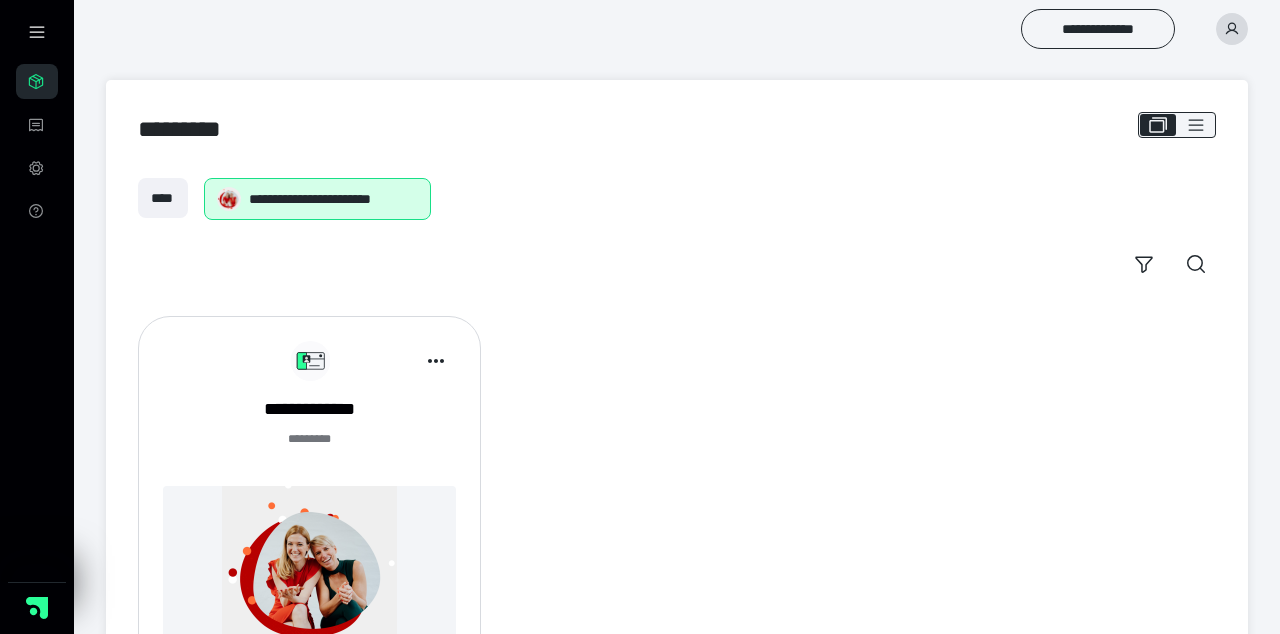 click at bounding box center (309, 573) 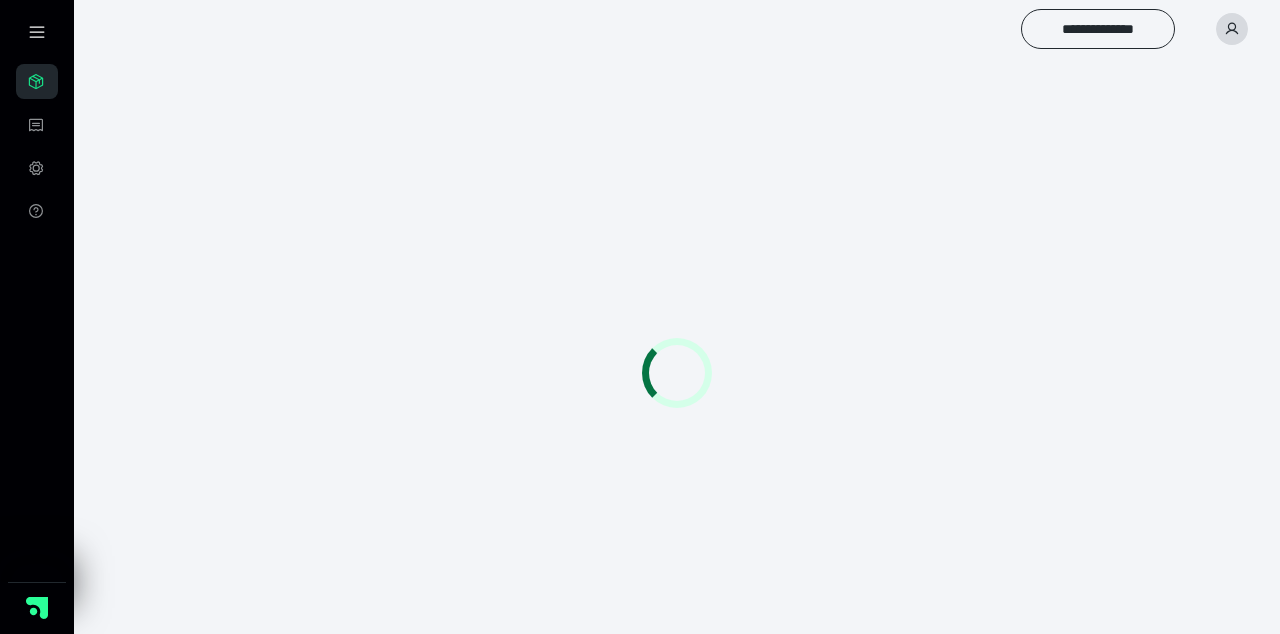 scroll, scrollTop: 0, scrollLeft: 0, axis: both 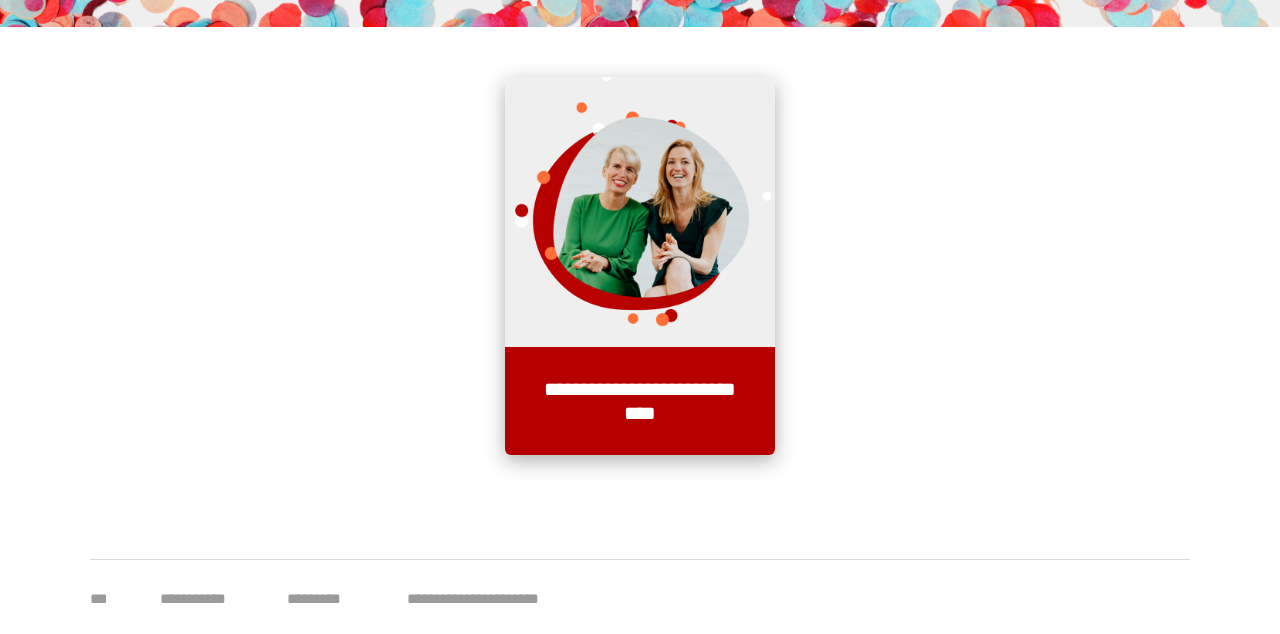 click on "**********" at bounding box center [640, 401] 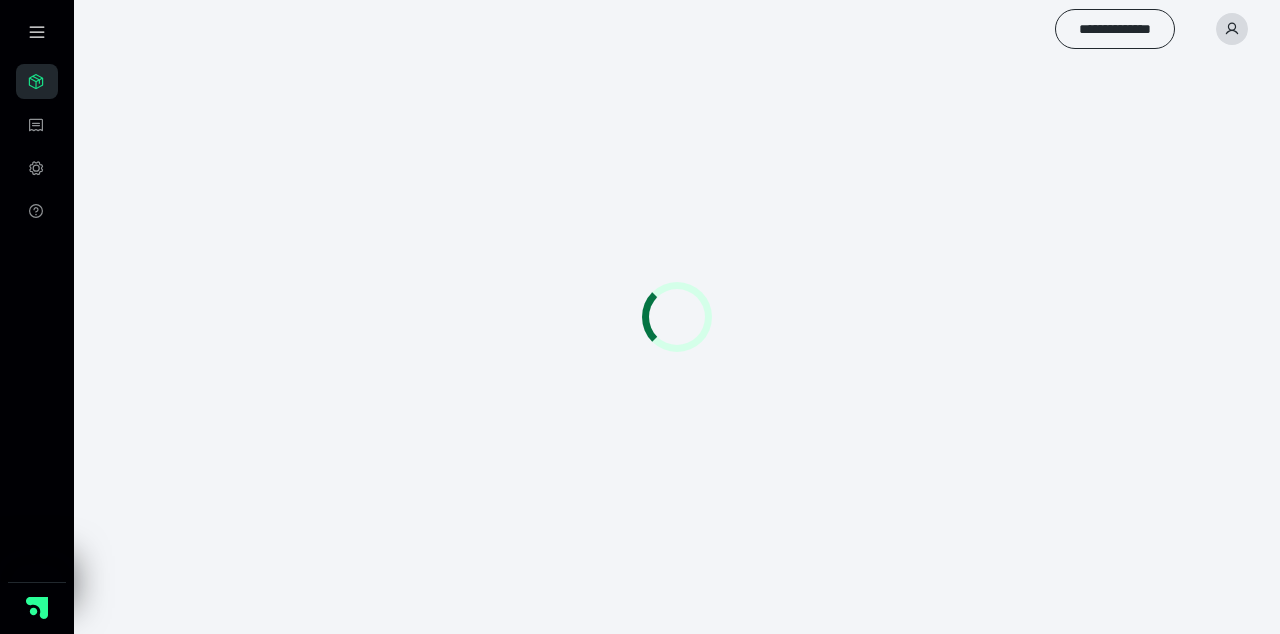 scroll, scrollTop: 0, scrollLeft: 0, axis: both 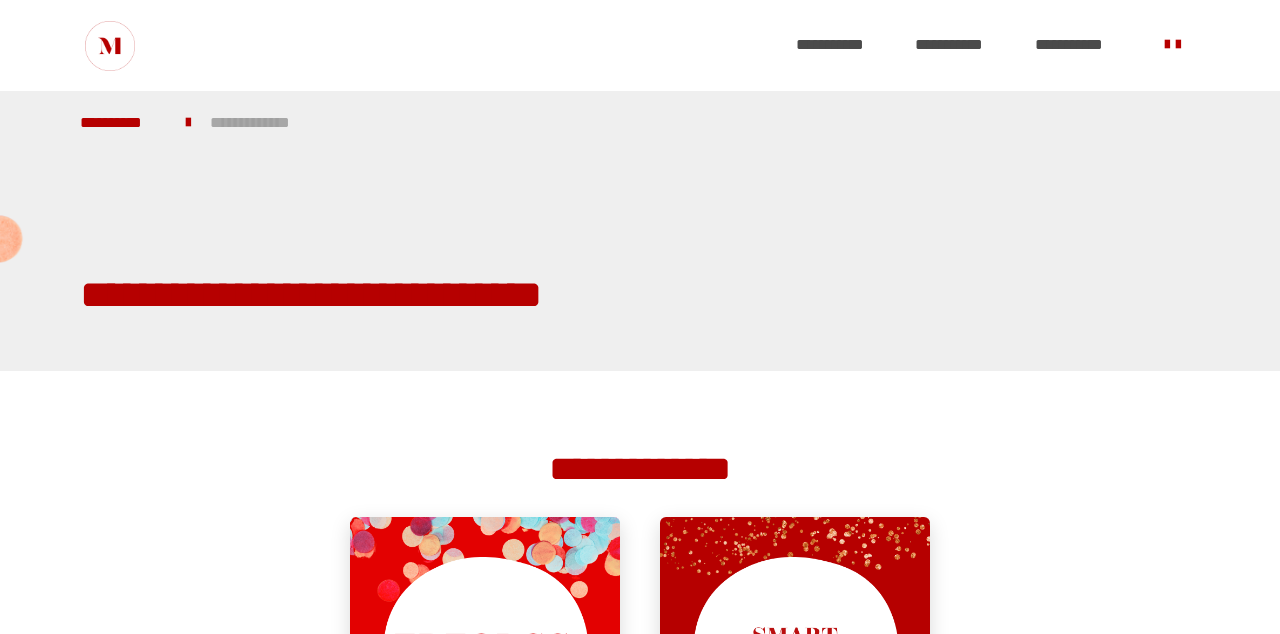 click at bounding box center [485, 652] 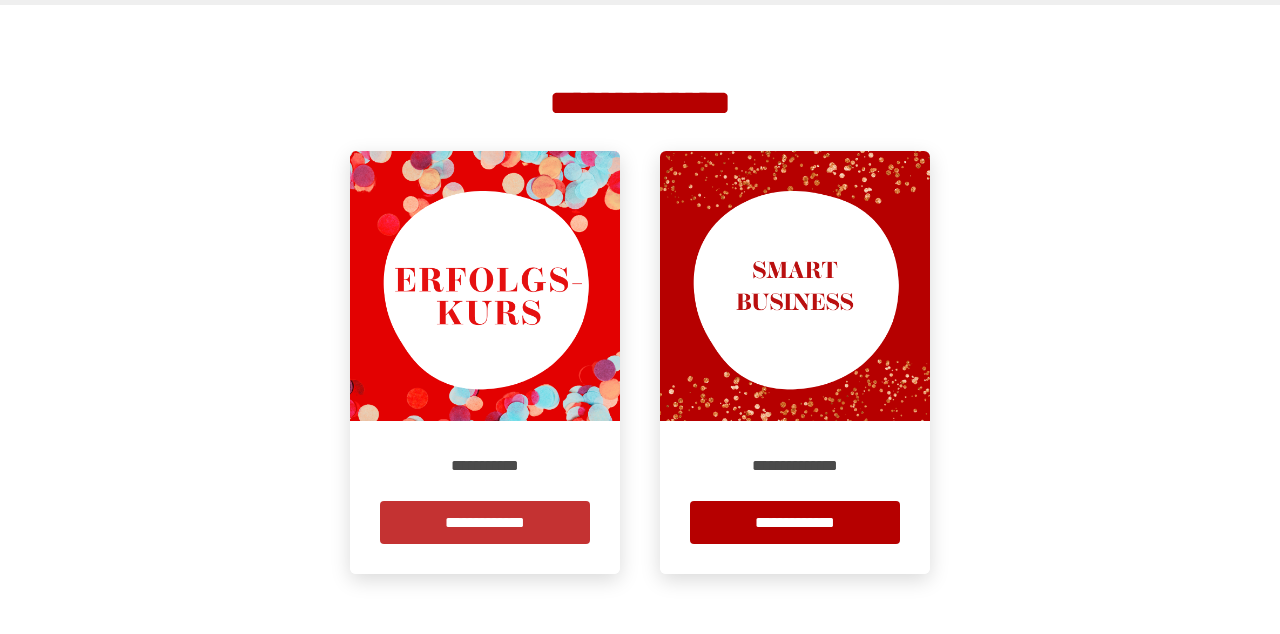 scroll, scrollTop: 366, scrollLeft: 0, axis: vertical 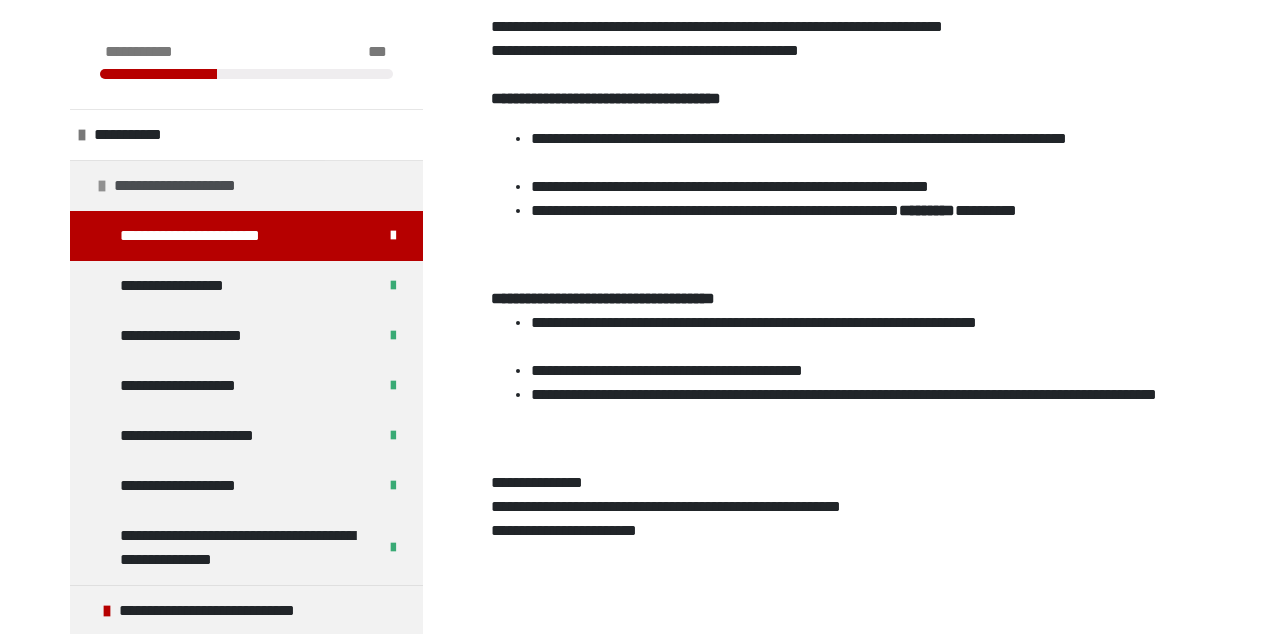 click on "**********" at bounding box center (191, 186) 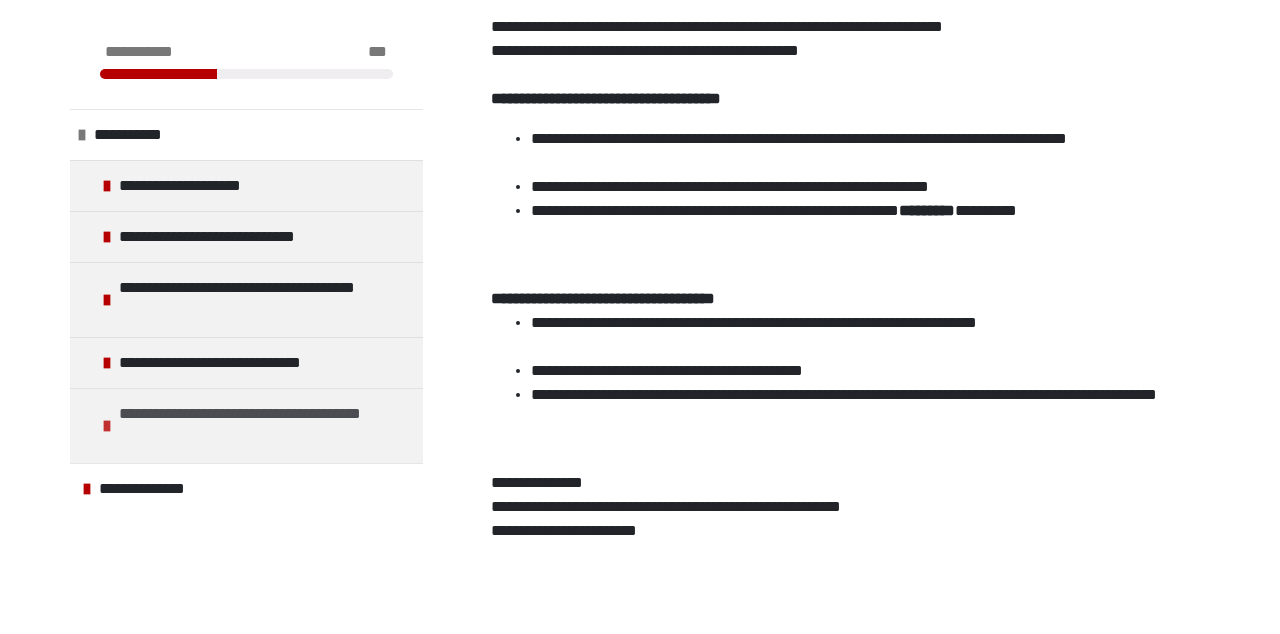 click on "**********" at bounding box center [266, 426] 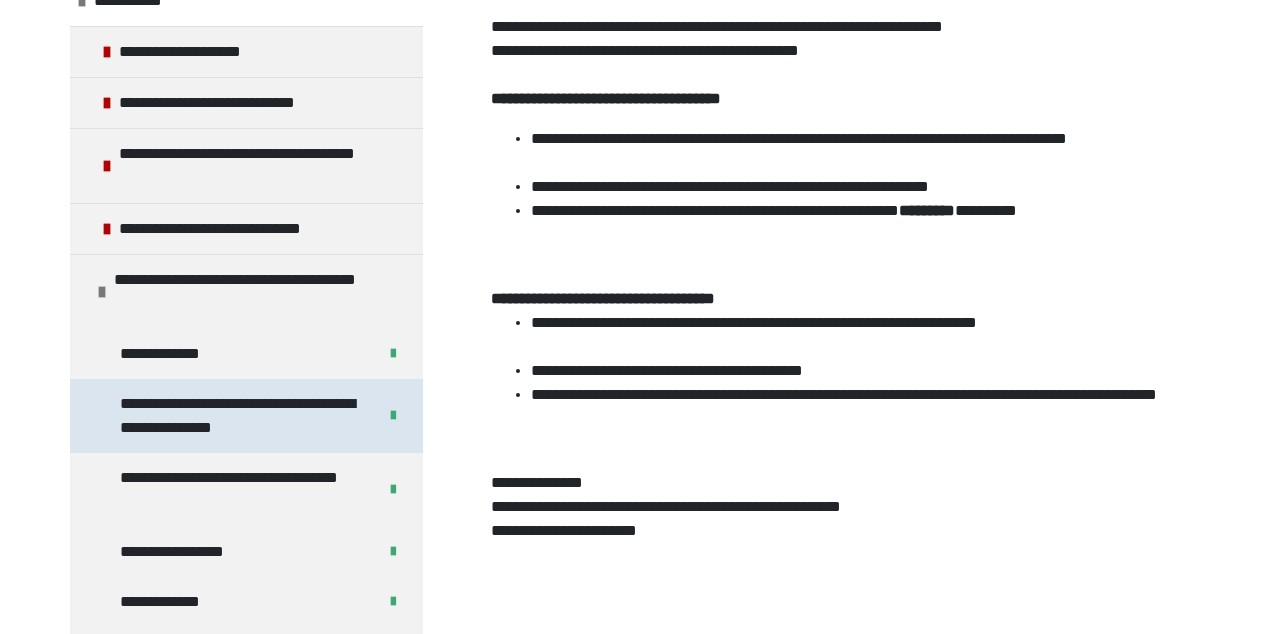 scroll, scrollTop: 193, scrollLeft: 0, axis: vertical 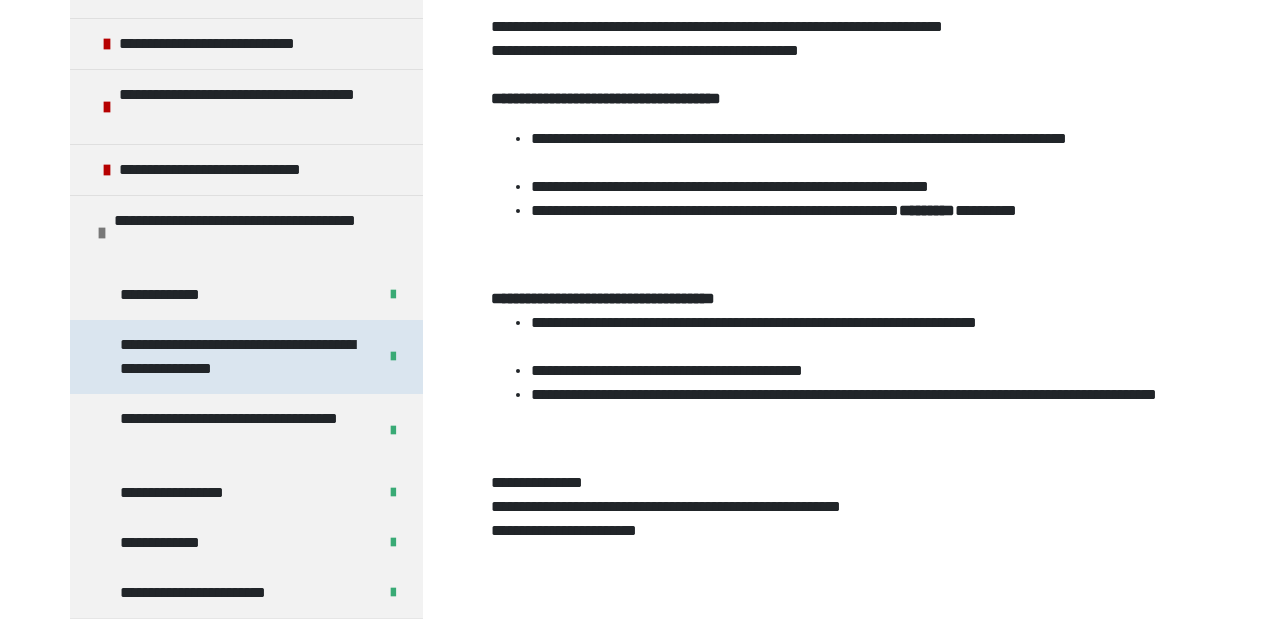 click on "**********" at bounding box center [240, 357] 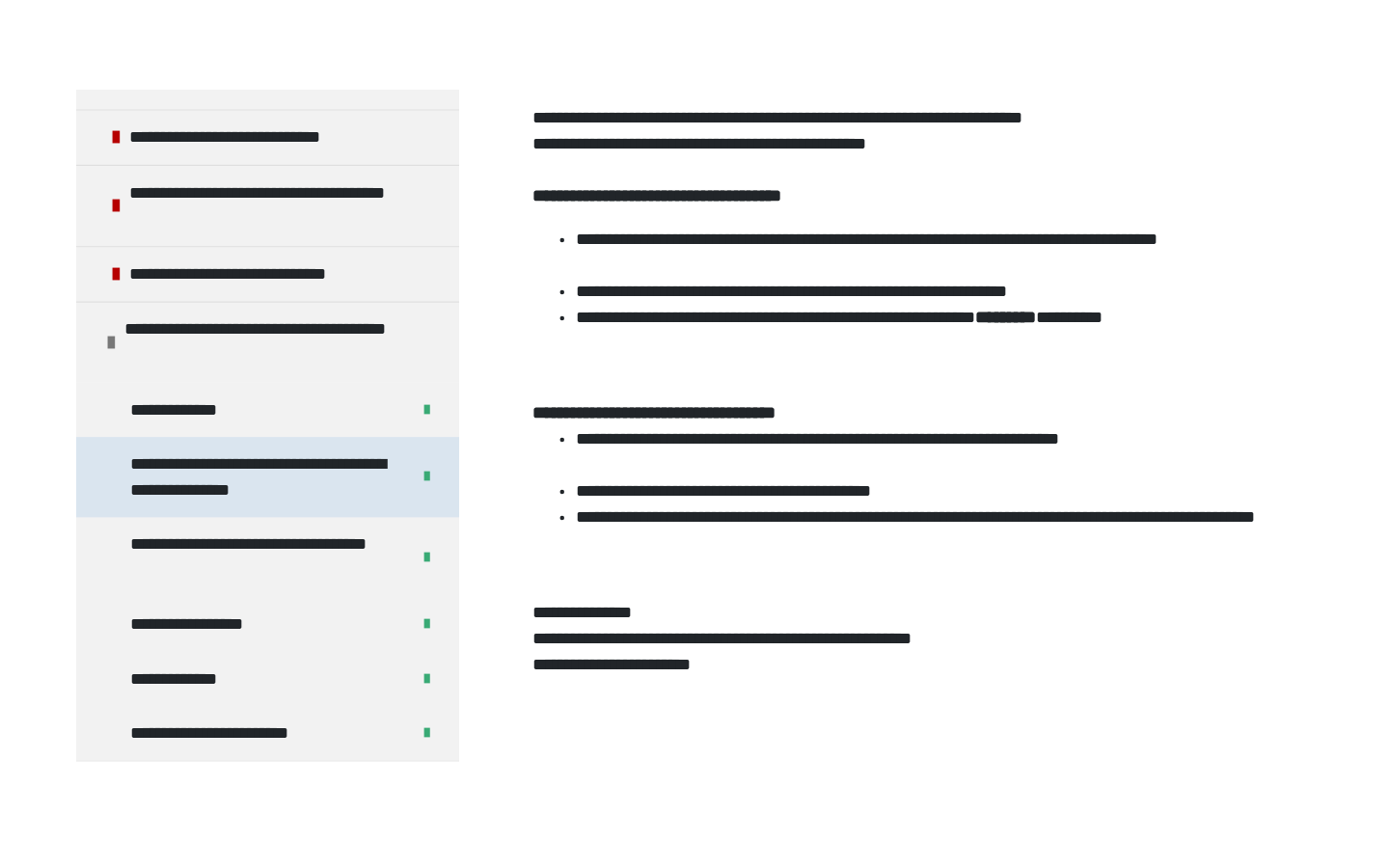 scroll, scrollTop: 348, scrollLeft: 0, axis: vertical 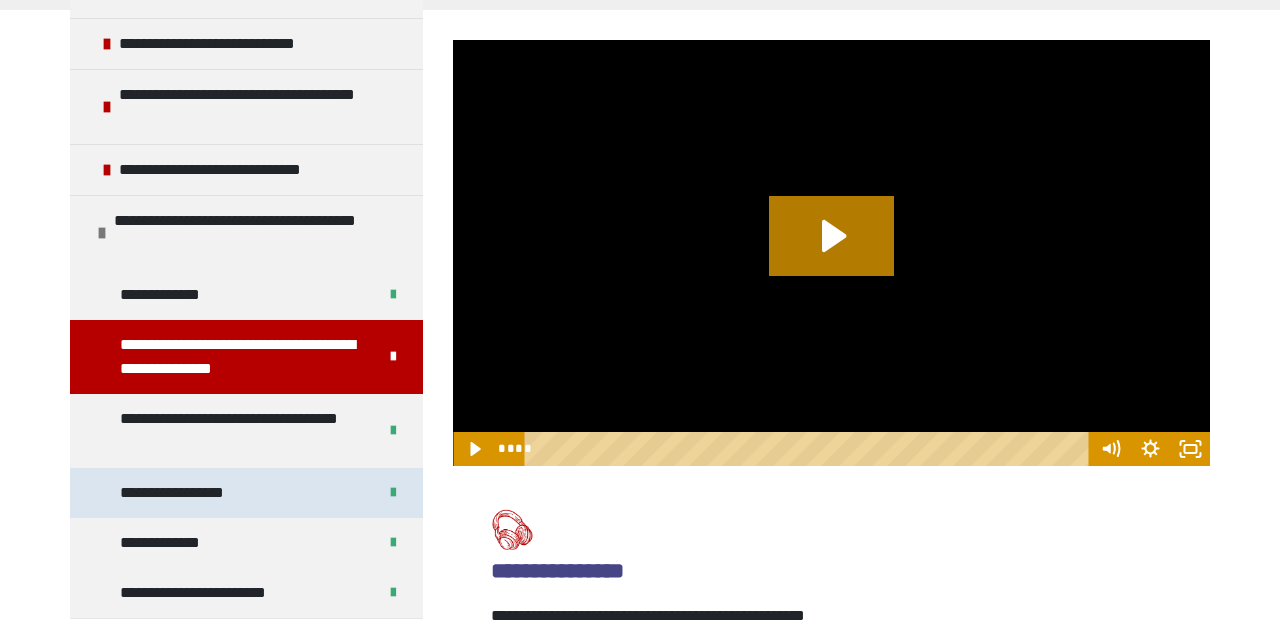 click on "**********" at bounding box center [246, 493] 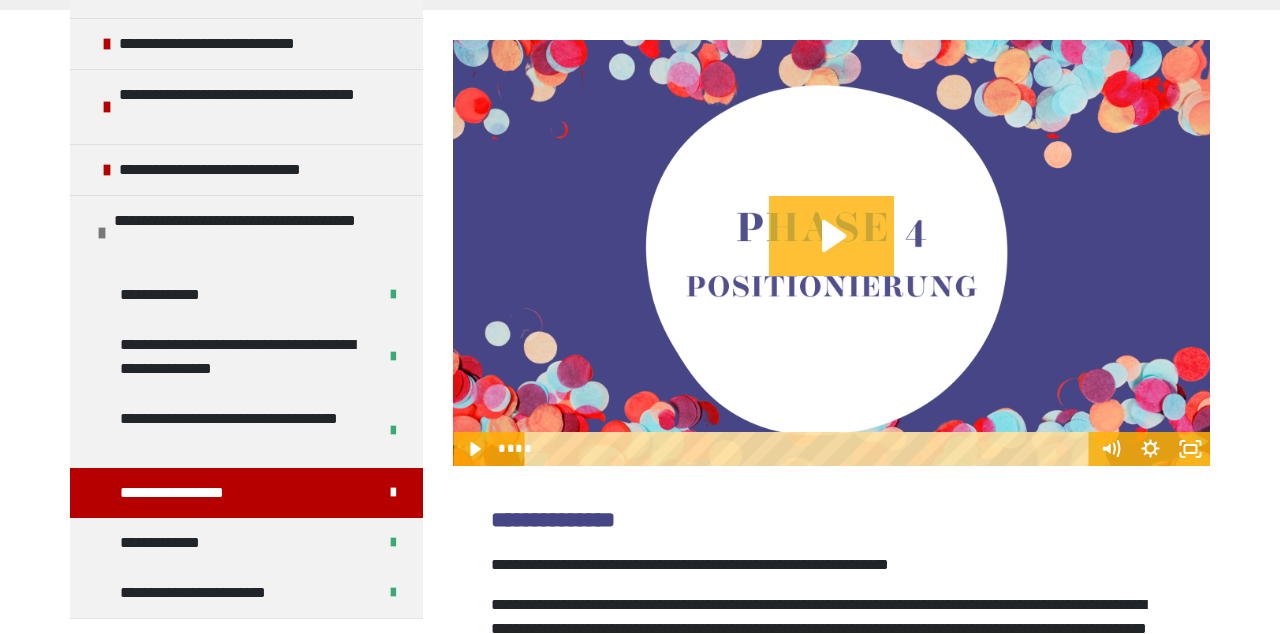 click 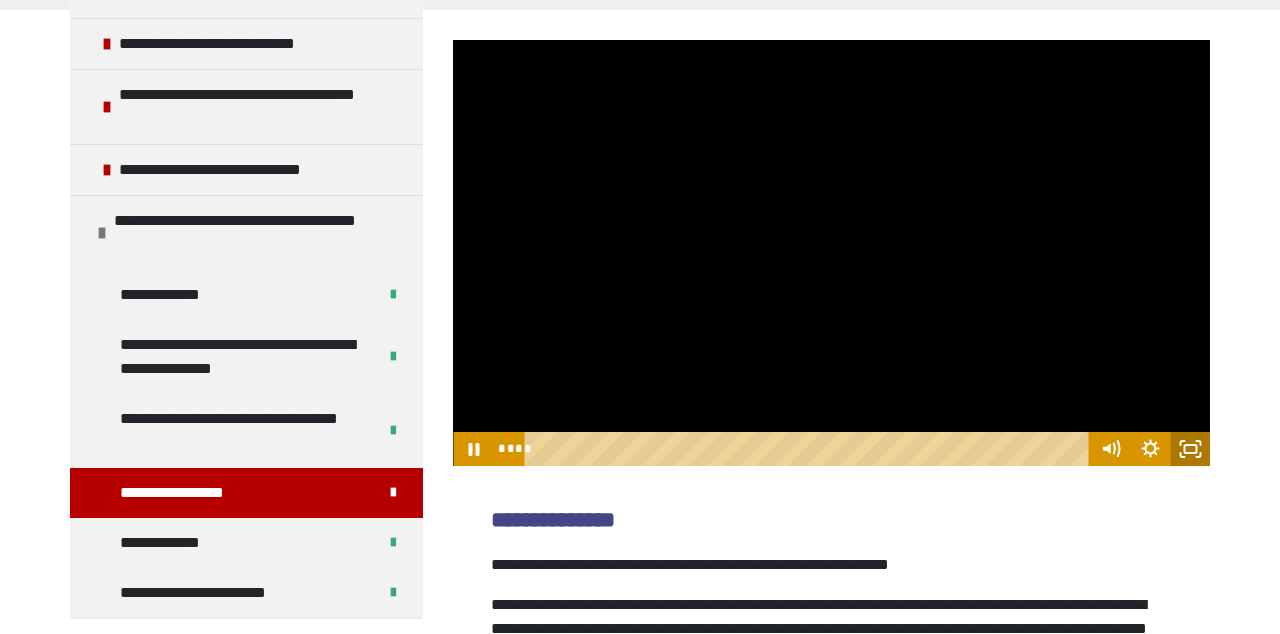 click 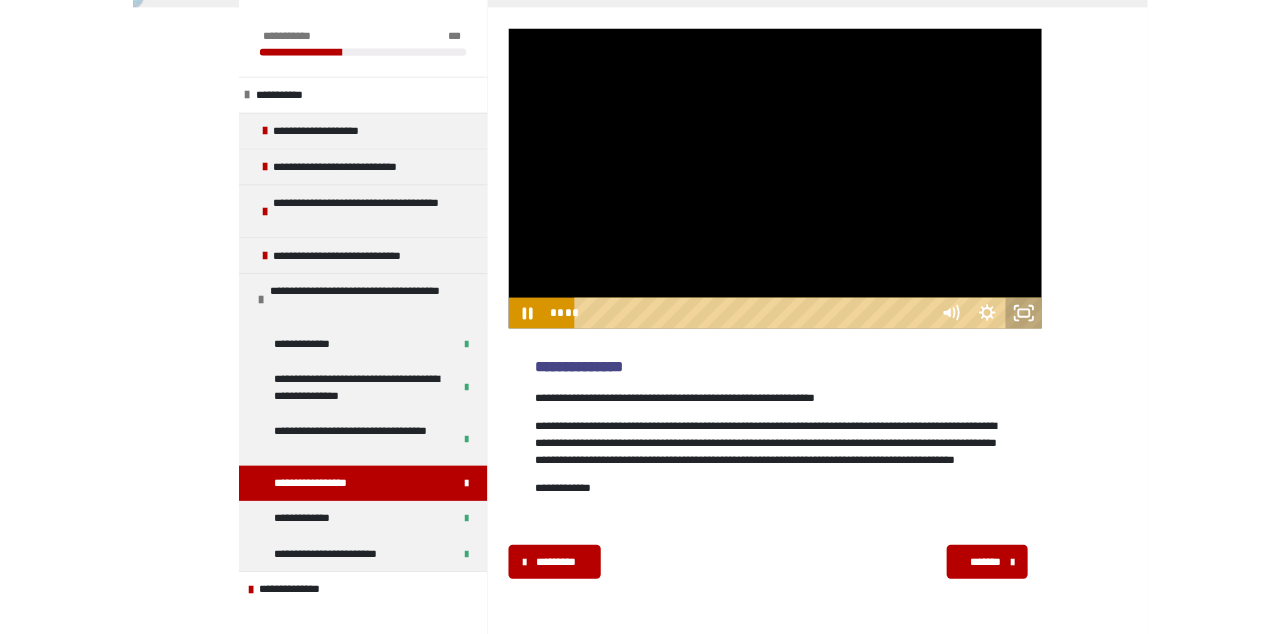 scroll, scrollTop: 0, scrollLeft: 0, axis: both 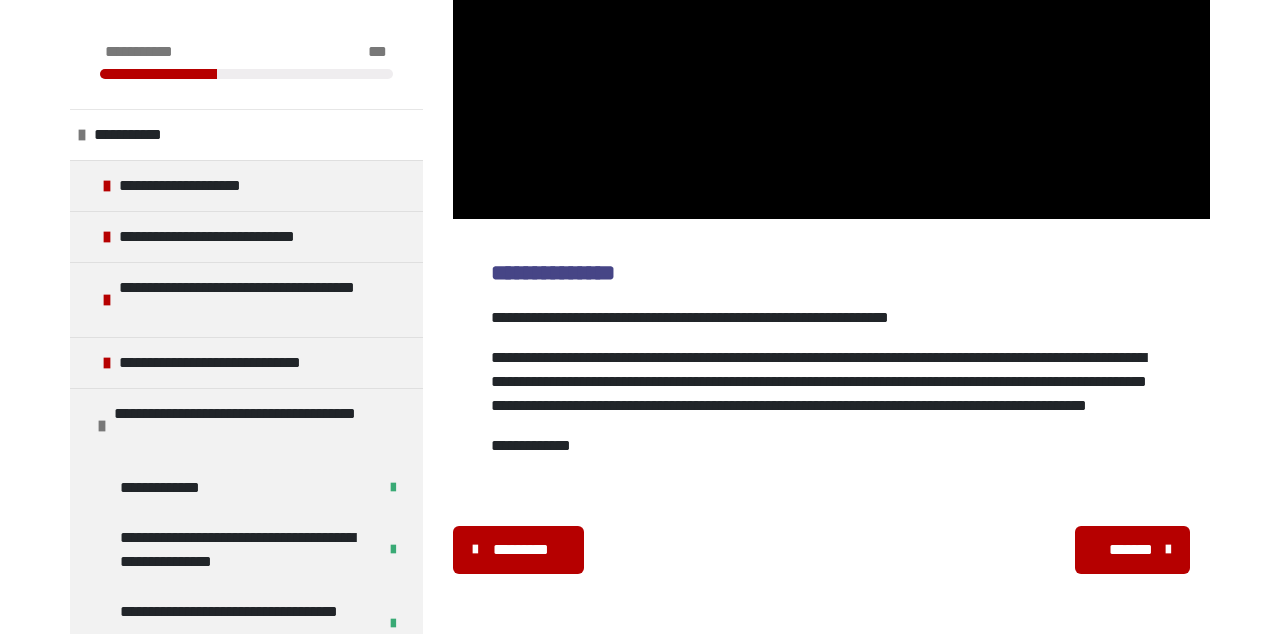 click on "*******" at bounding box center [1130, 550] 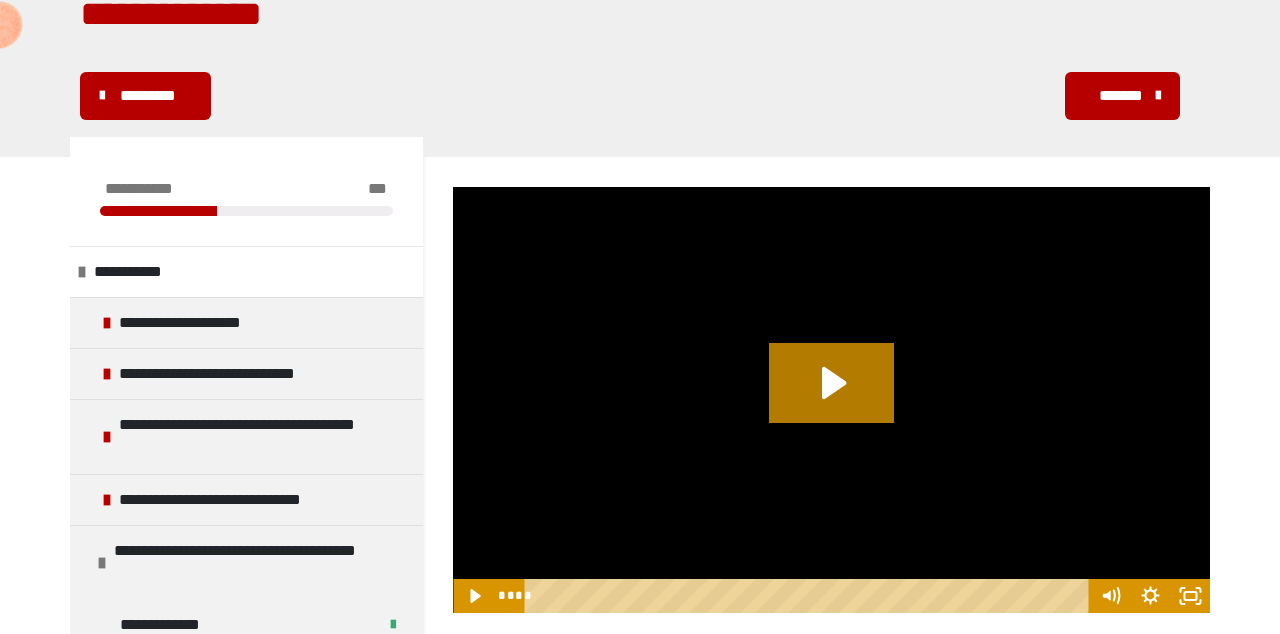 scroll, scrollTop: 242, scrollLeft: 0, axis: vertical 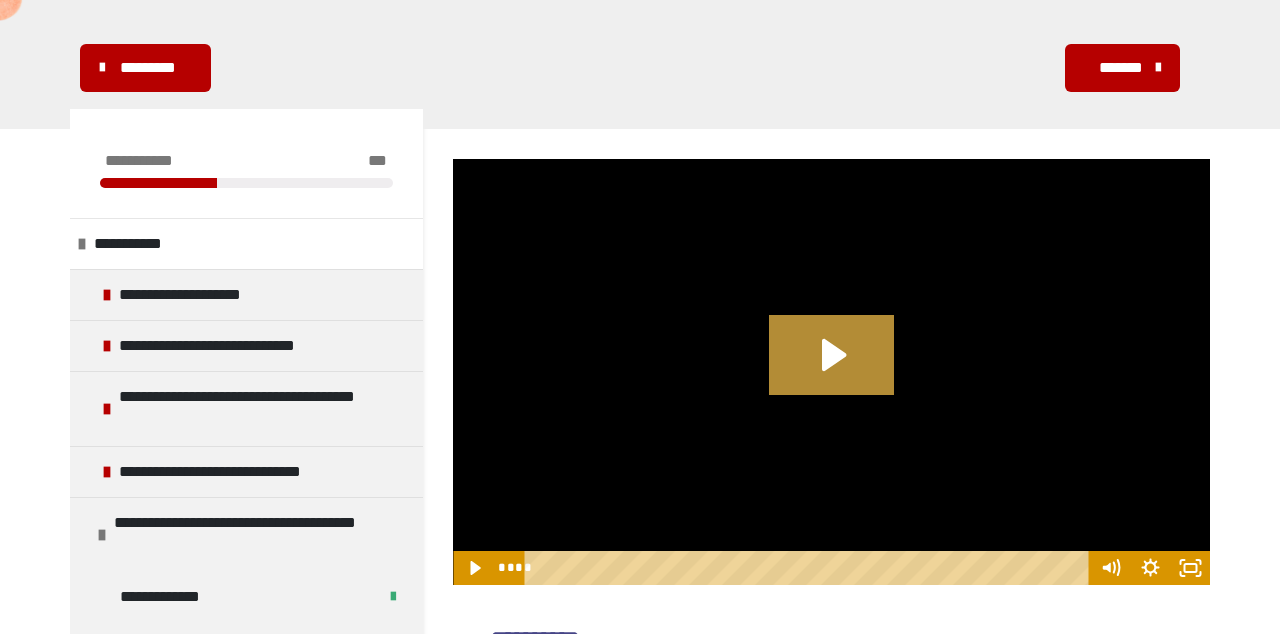 click 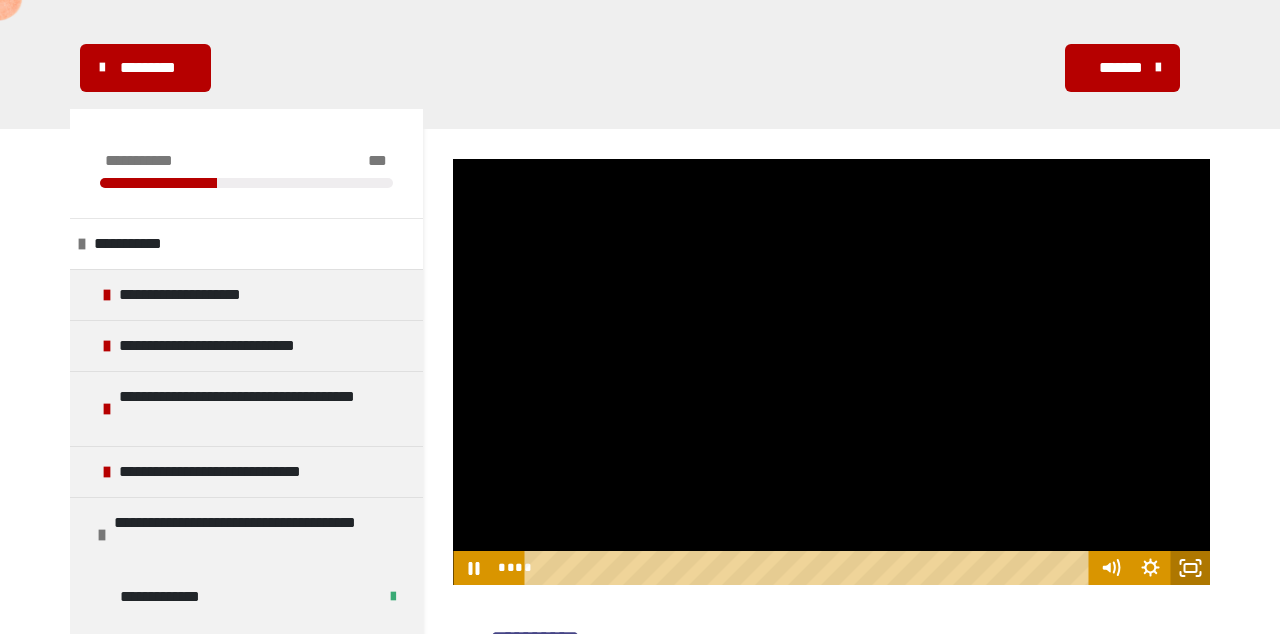 click 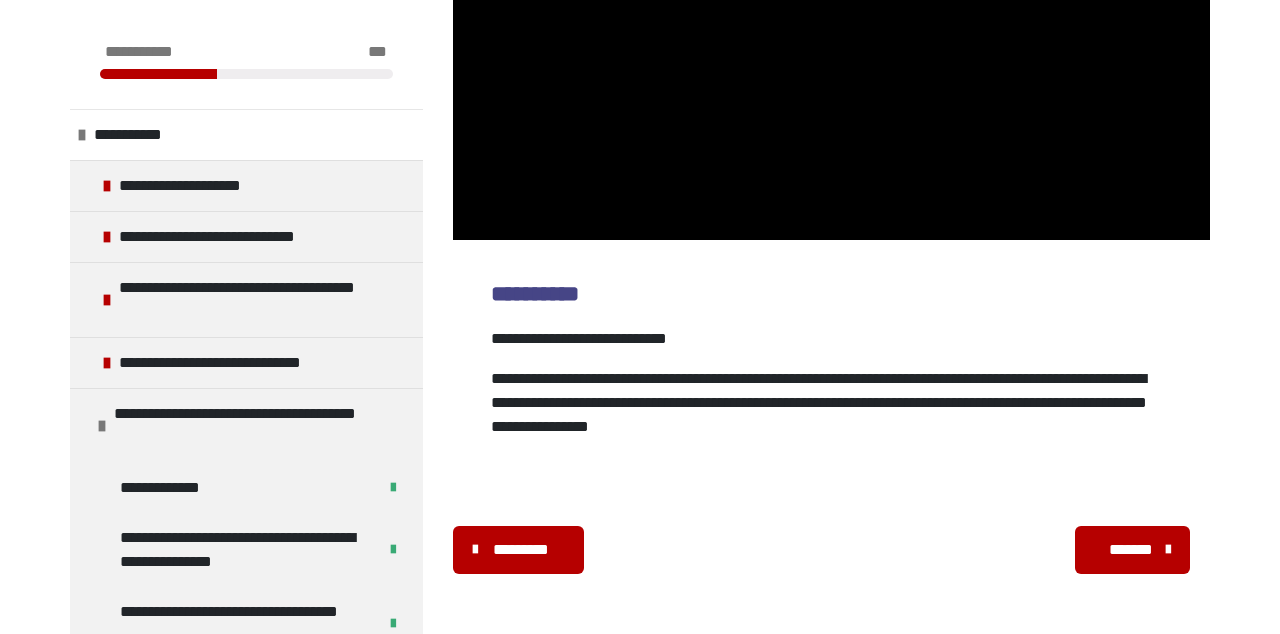 scroll, scrollTop: 588, scrollLeft: 0, axis: vertical 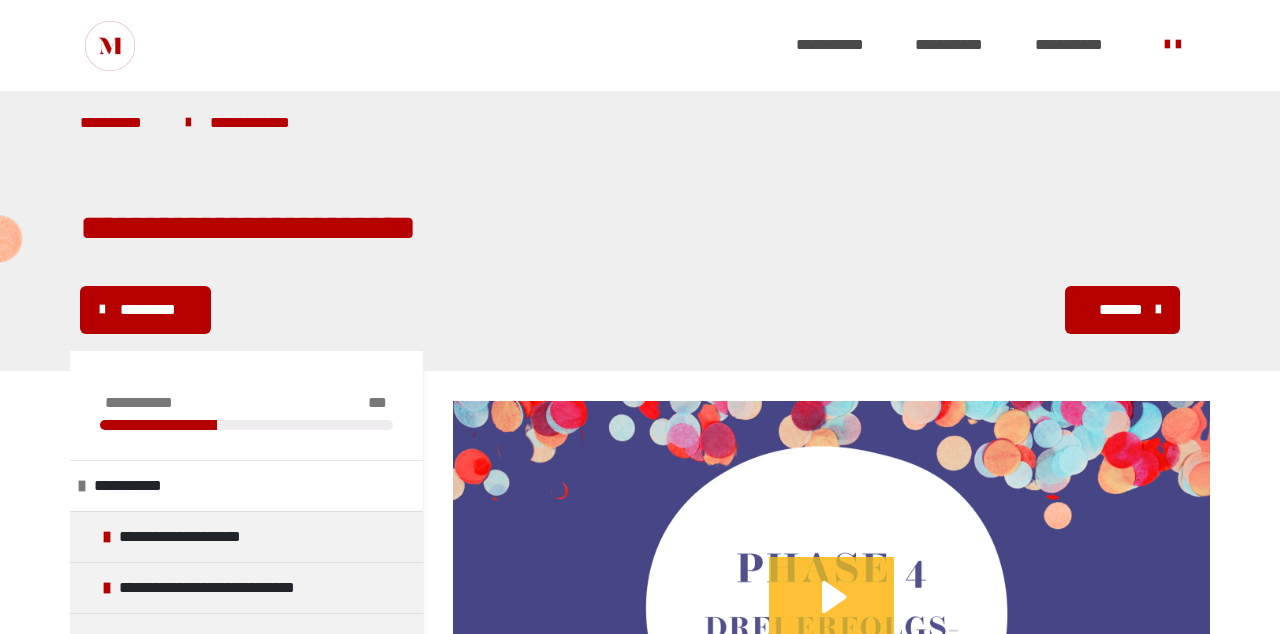 click 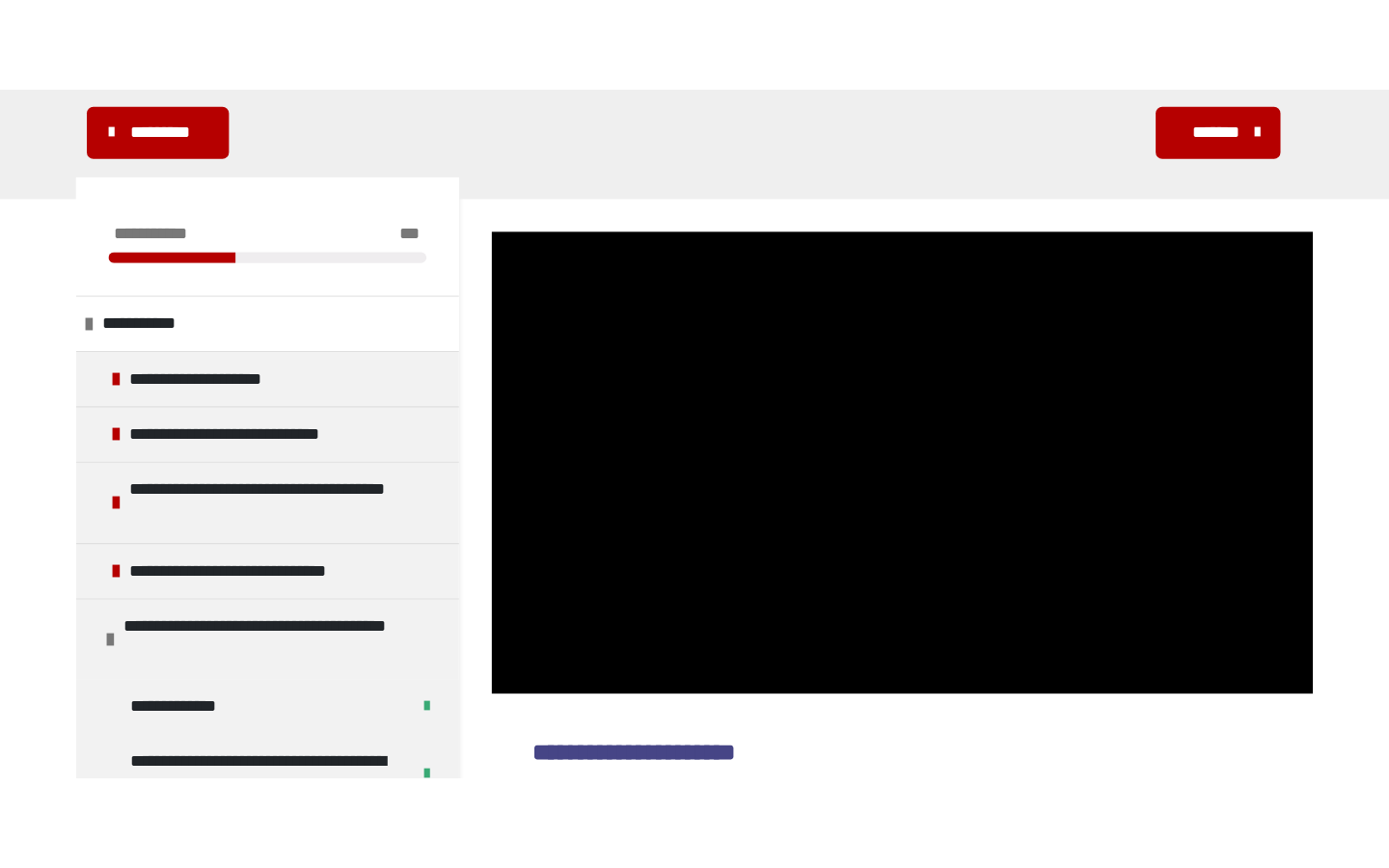 scroll, scrollTop: 280, scrollLeft: 0, axis: vertical 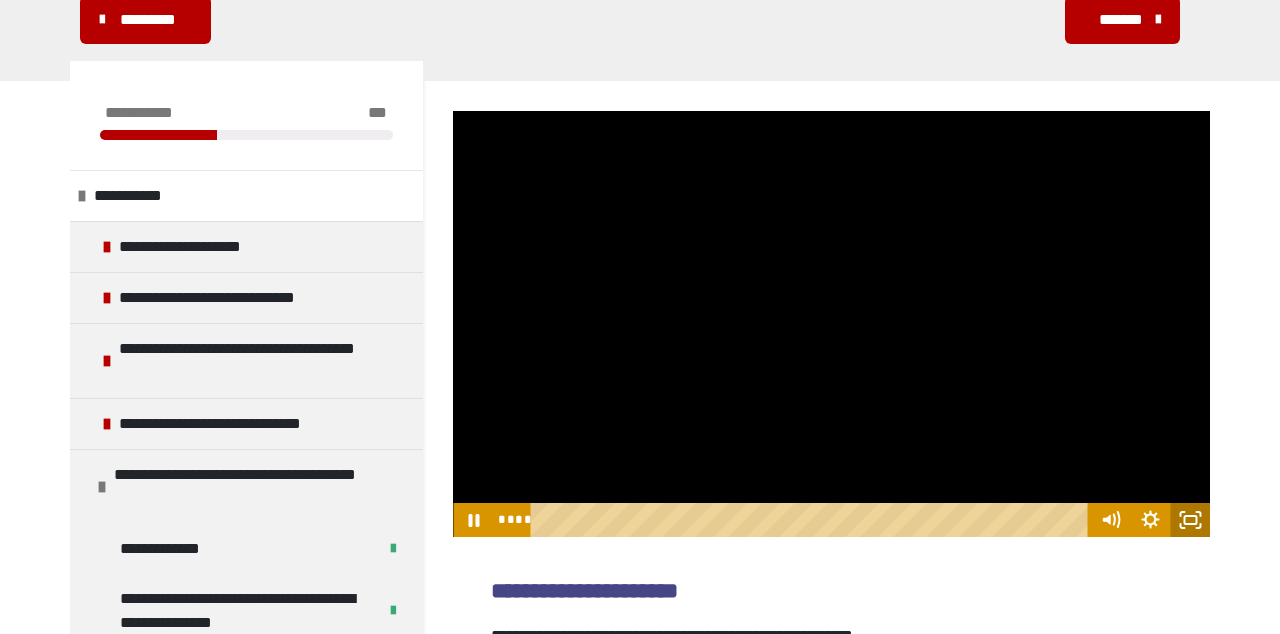 click 